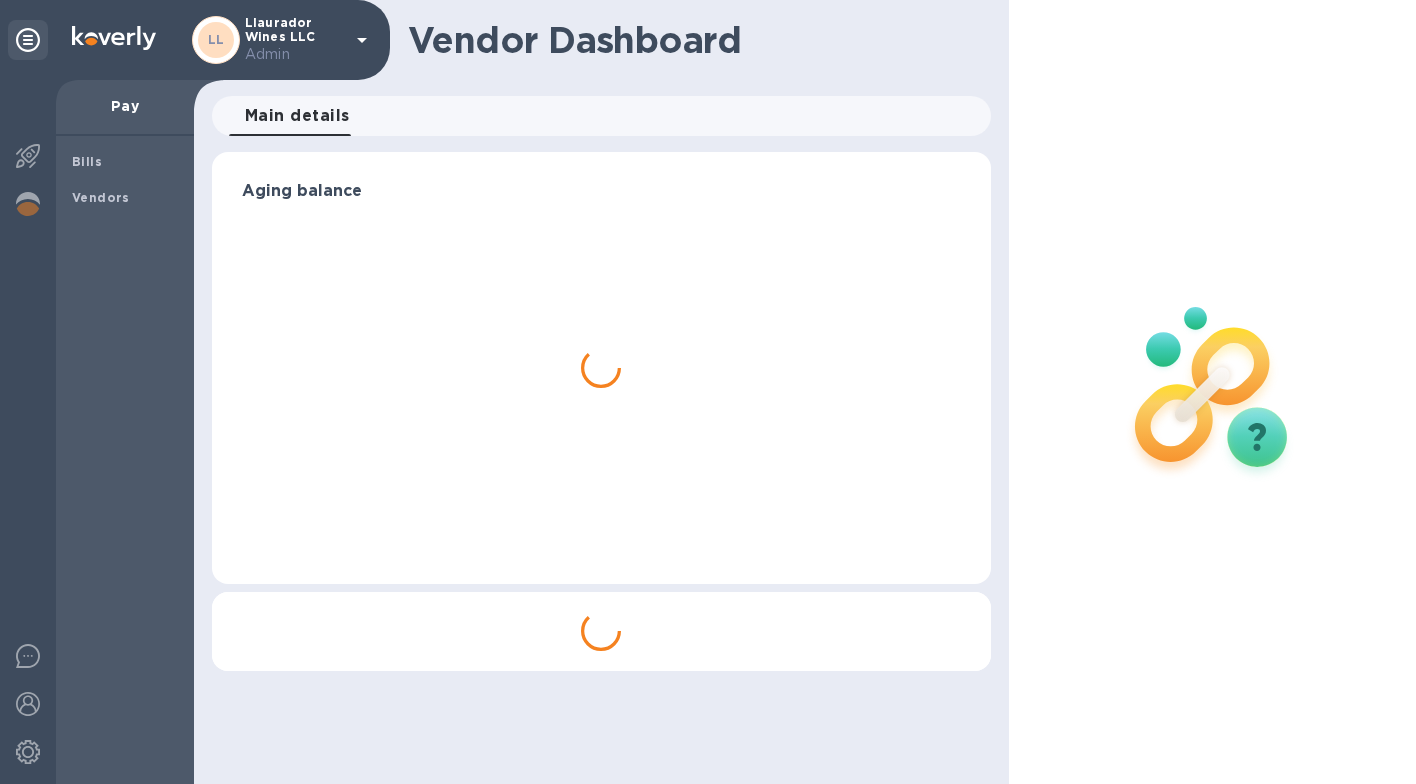 scroll, scrollTop: 0, scrollLeft: 0, axis: both 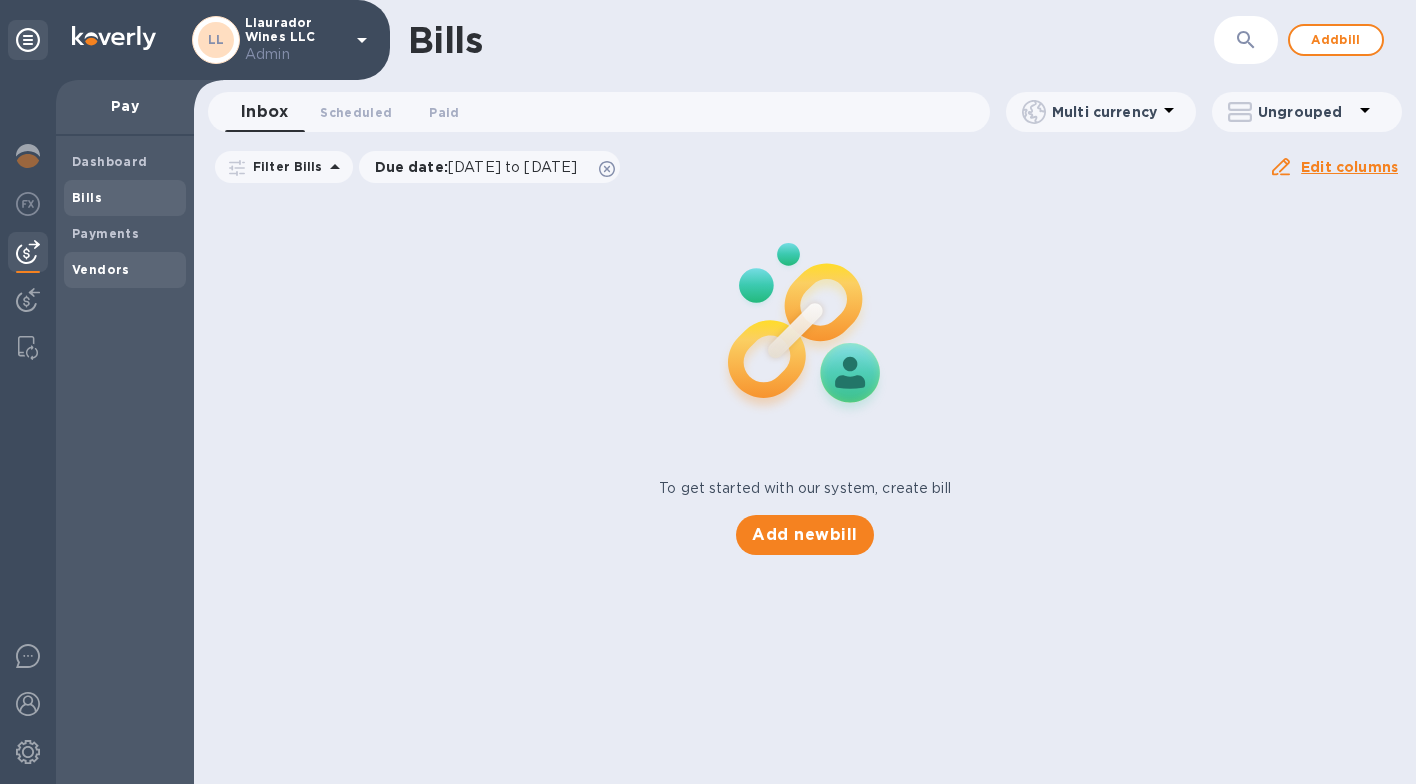 click on "Vendors" at bounding box center [125, 270] 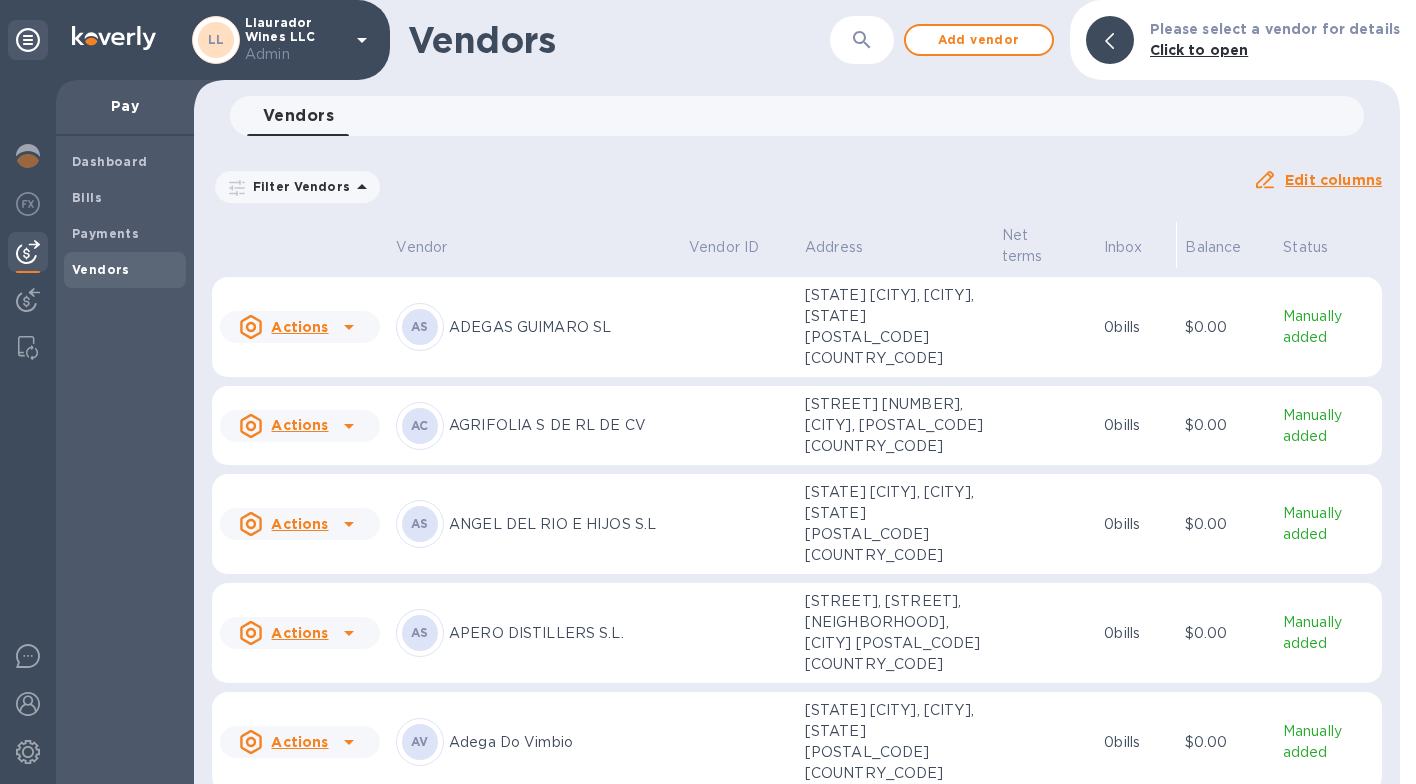 scroll, scrollTop: 373, scrollLeft: 0, axis: vertical 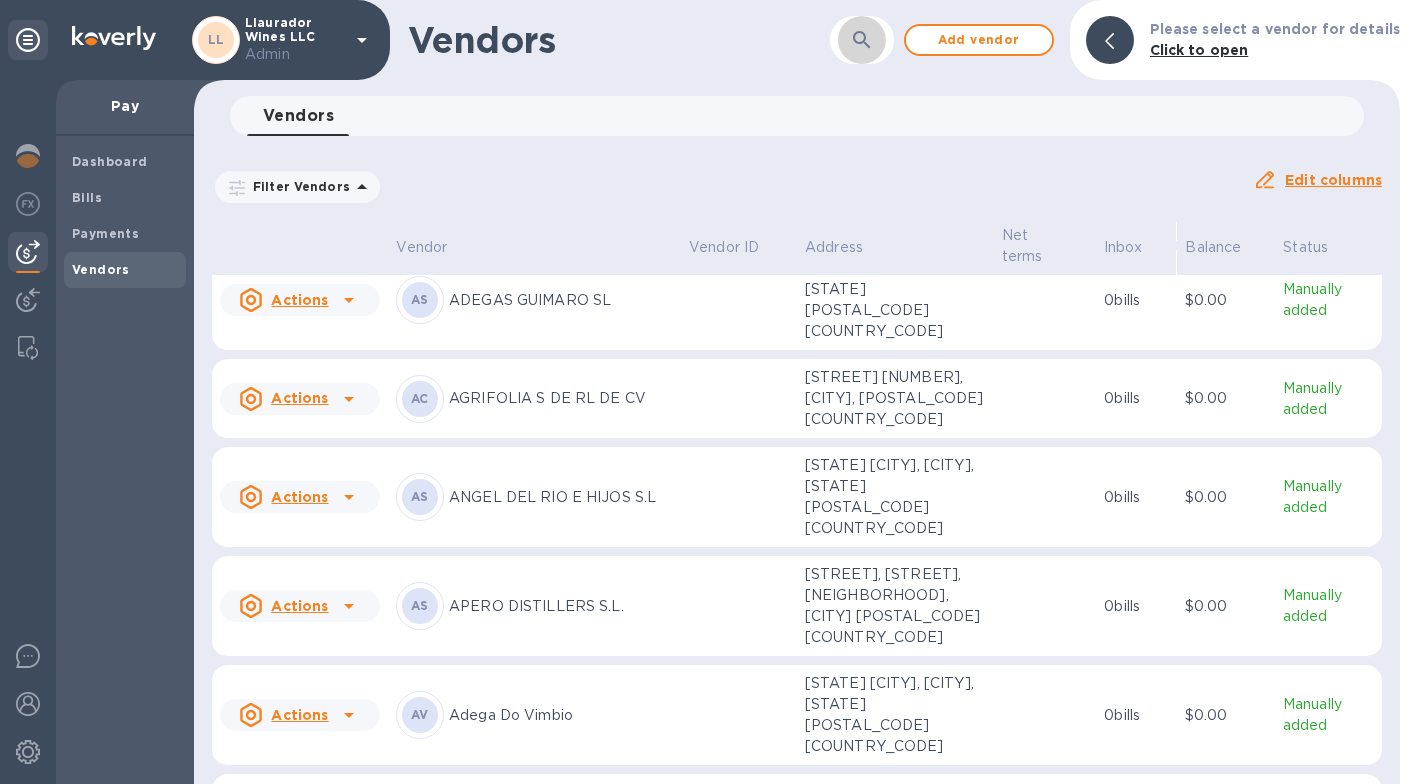 click 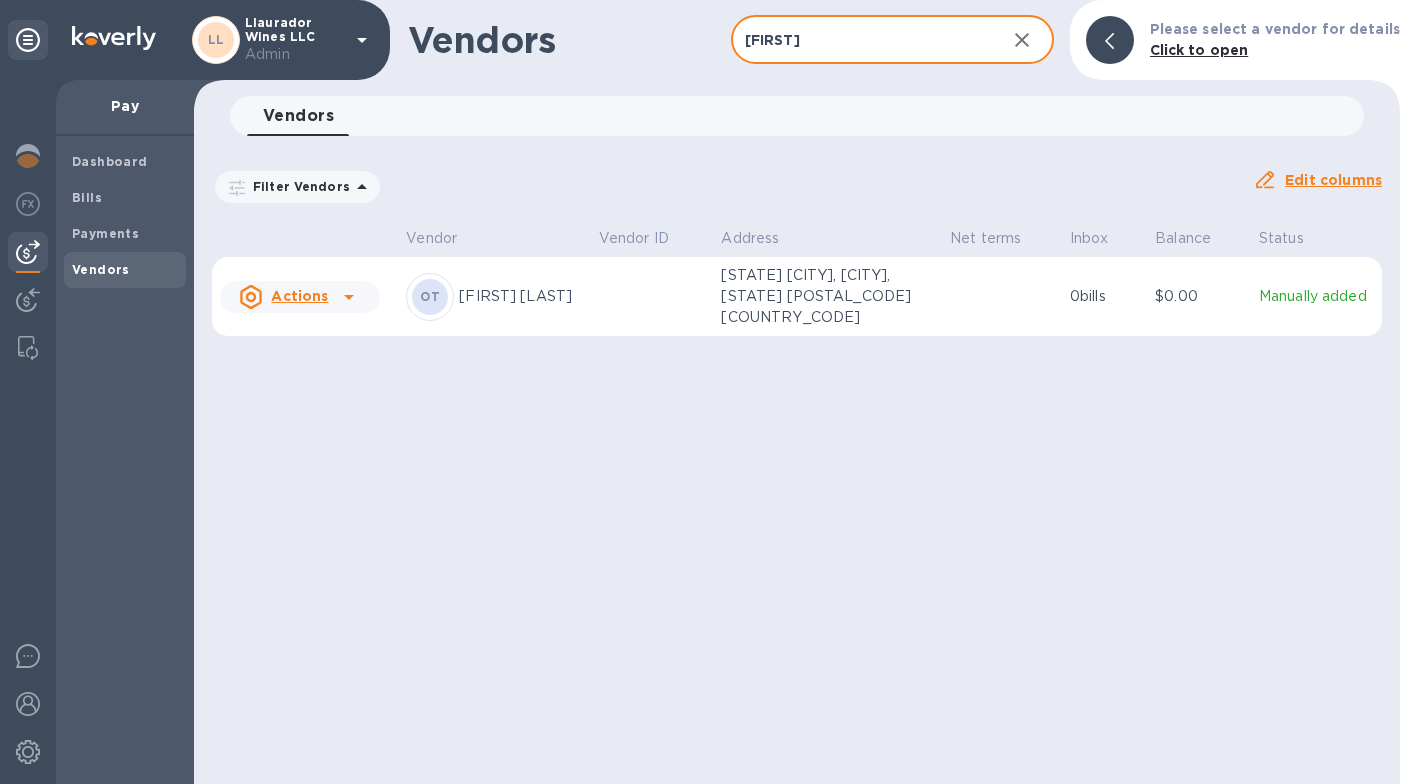 type on "[FIRST]" 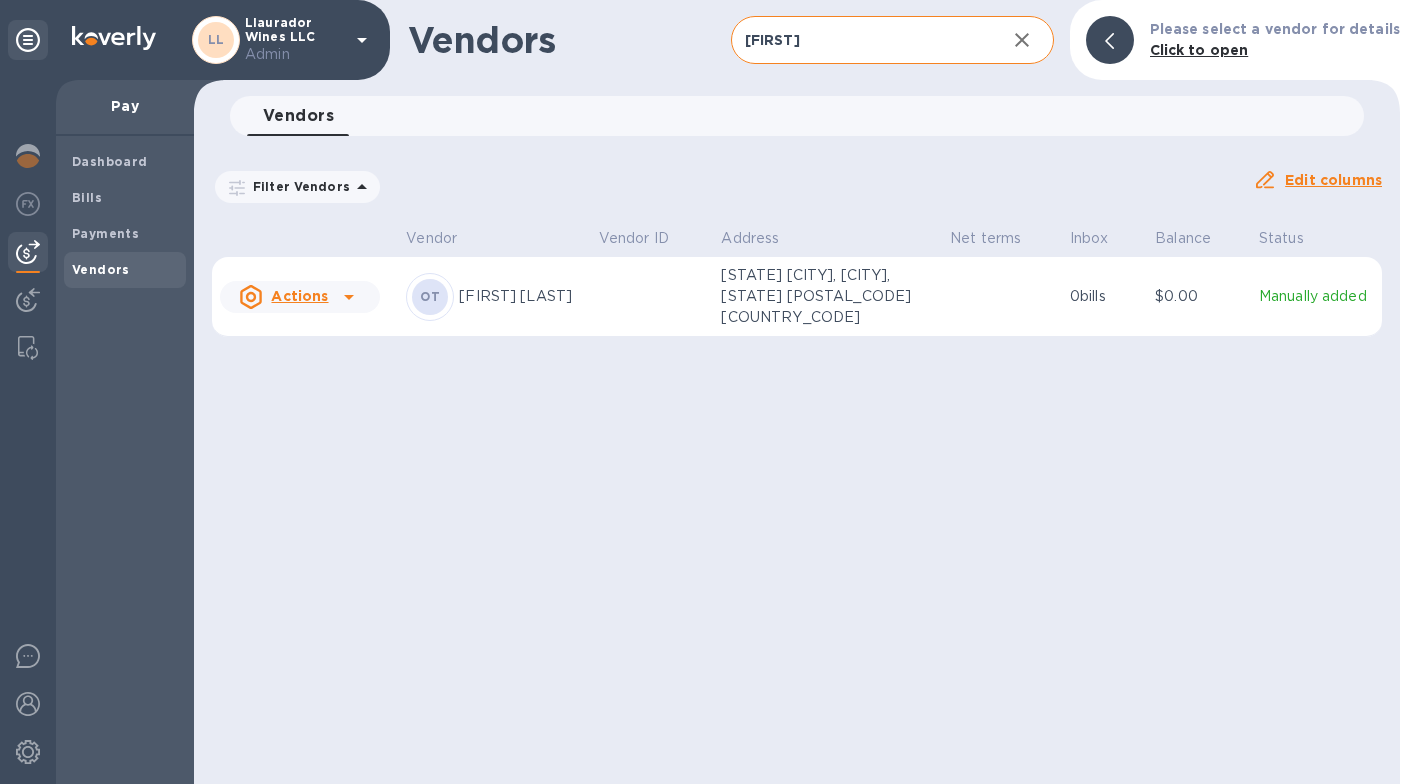 click at bounding box center [652, 297] 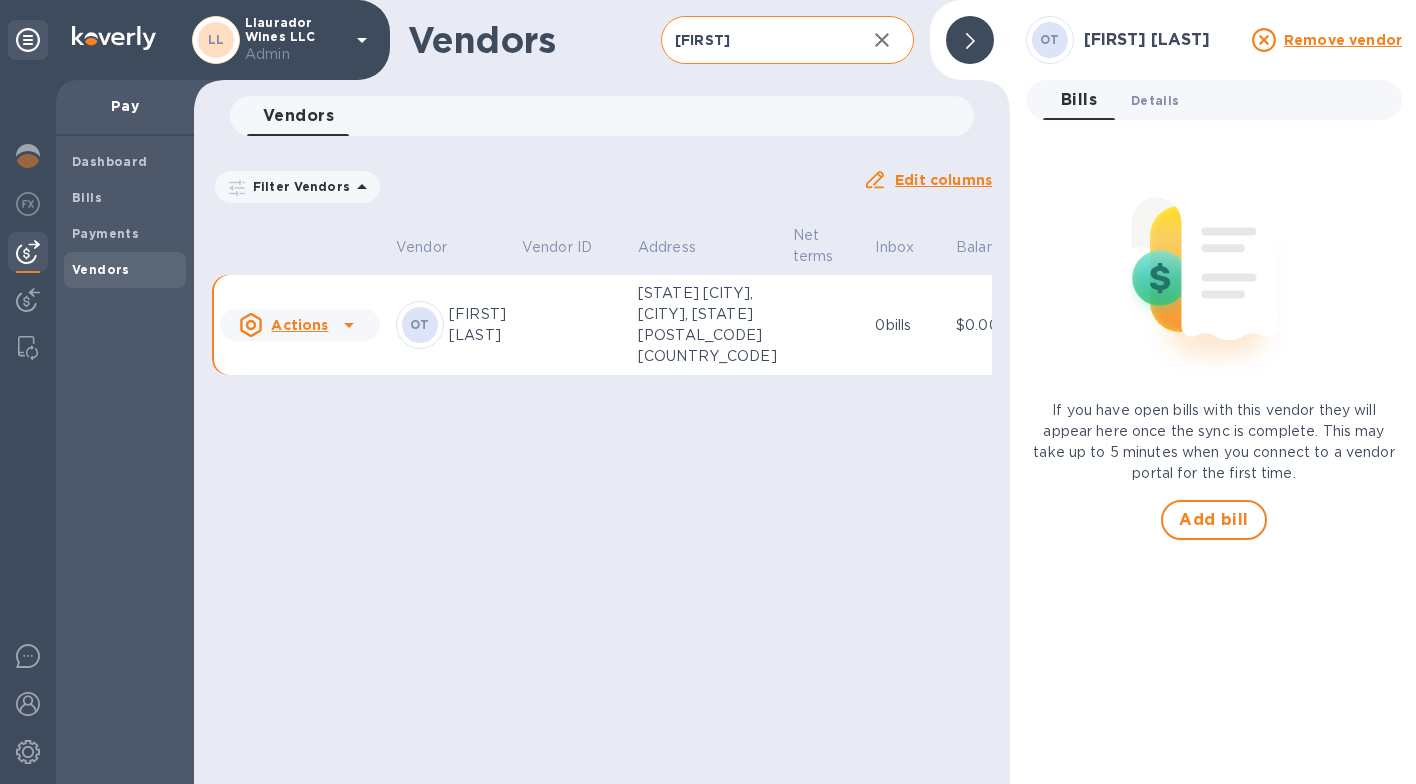 click on "Details 0" at bounding box center (1155, 100) 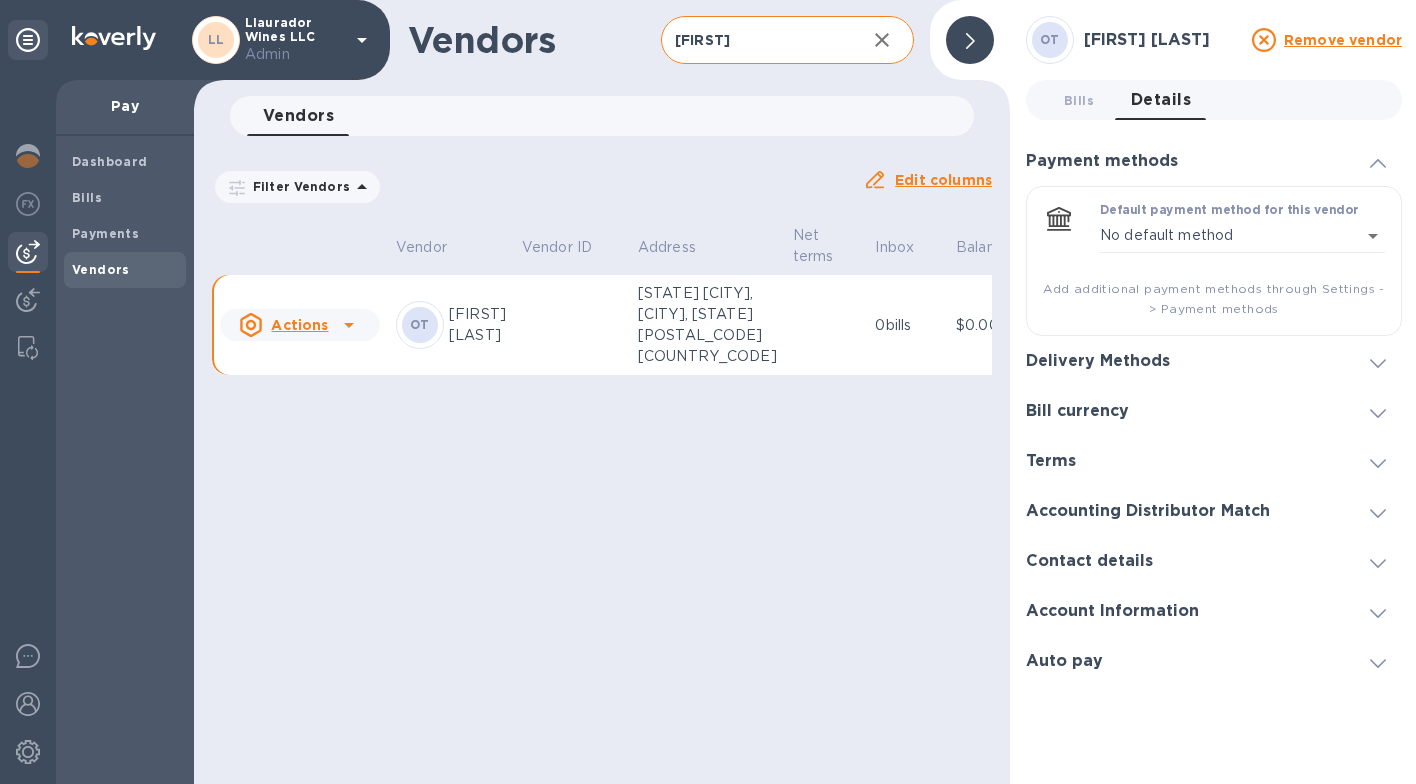 click on "Delivery Methods" at bounding box center [1098, 361] 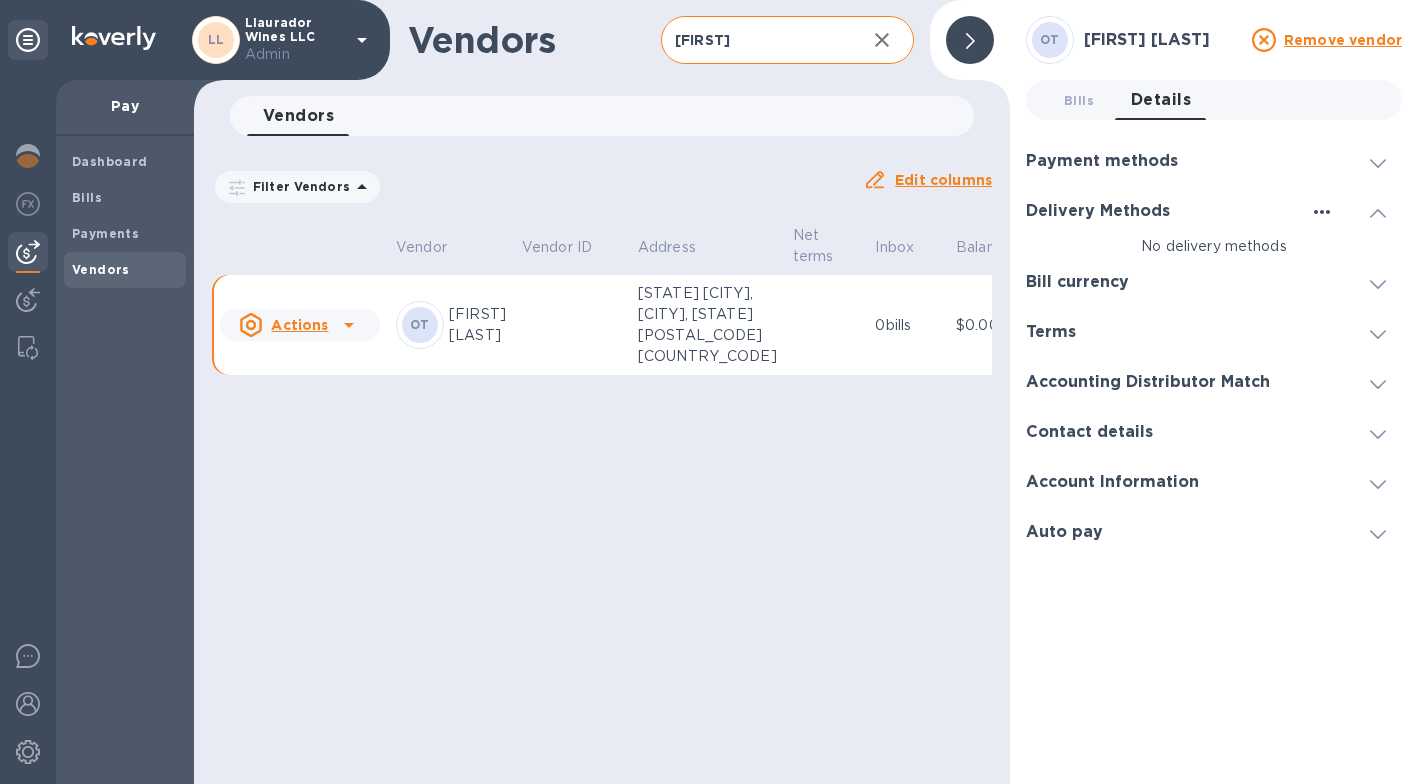 click 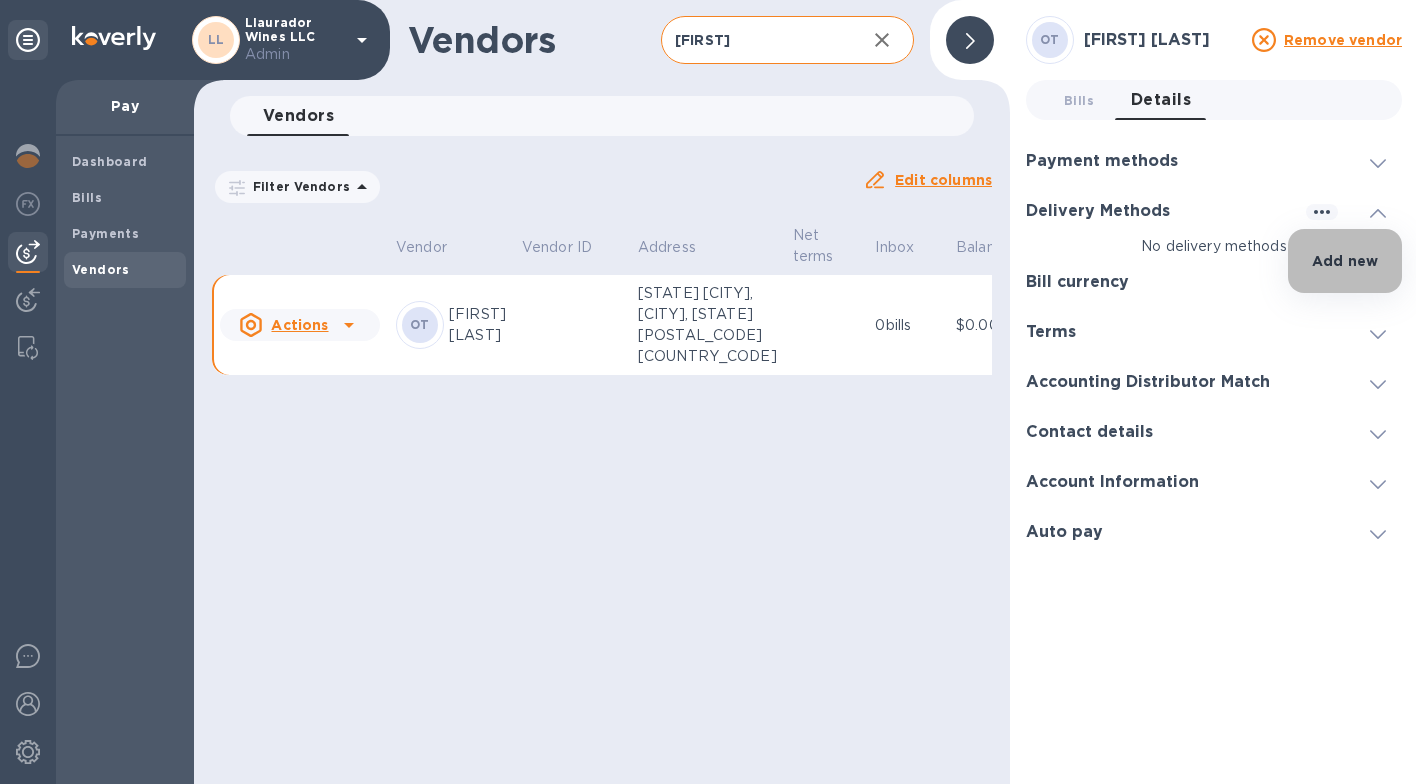 click on "Add new" at bounding box center (1345, 261) 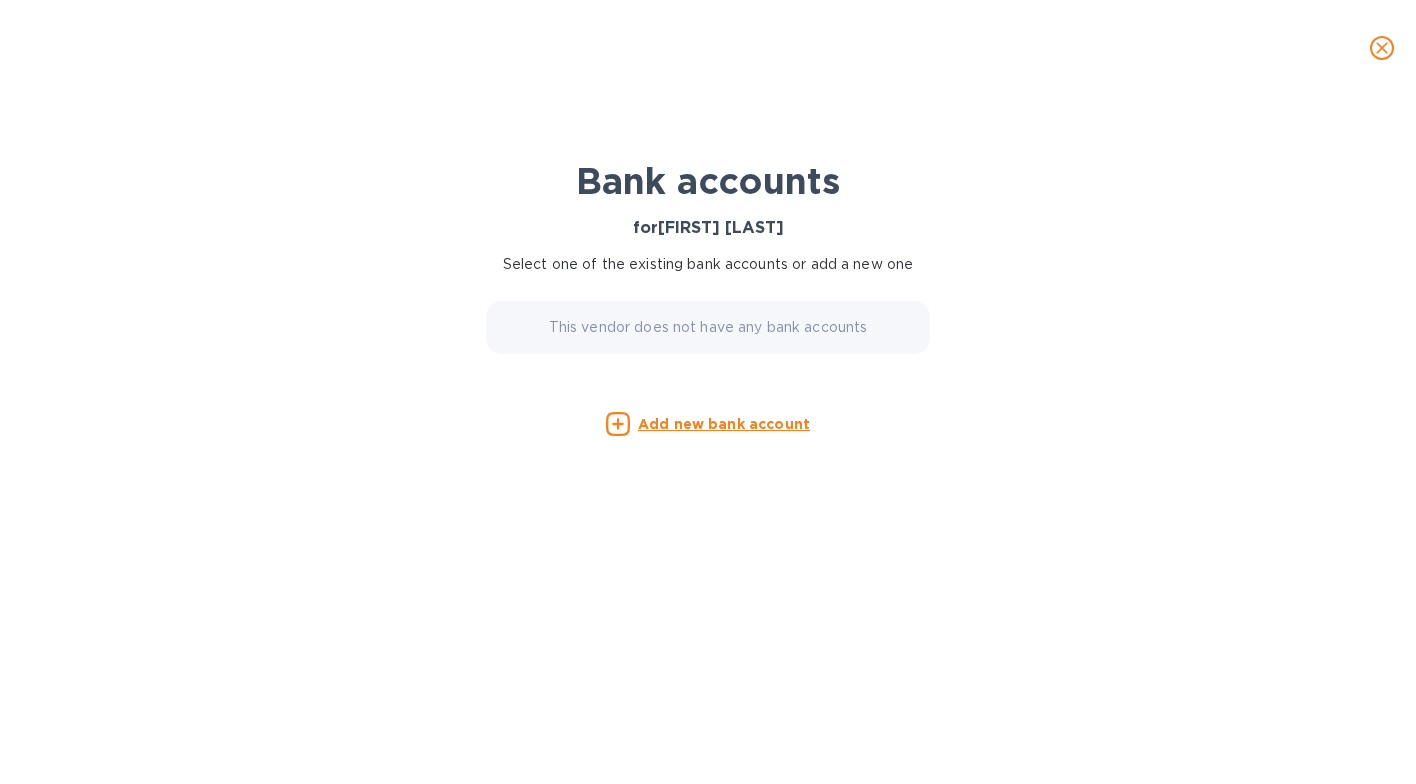 click on "Add new bank account" at bounding box center (724, 424) 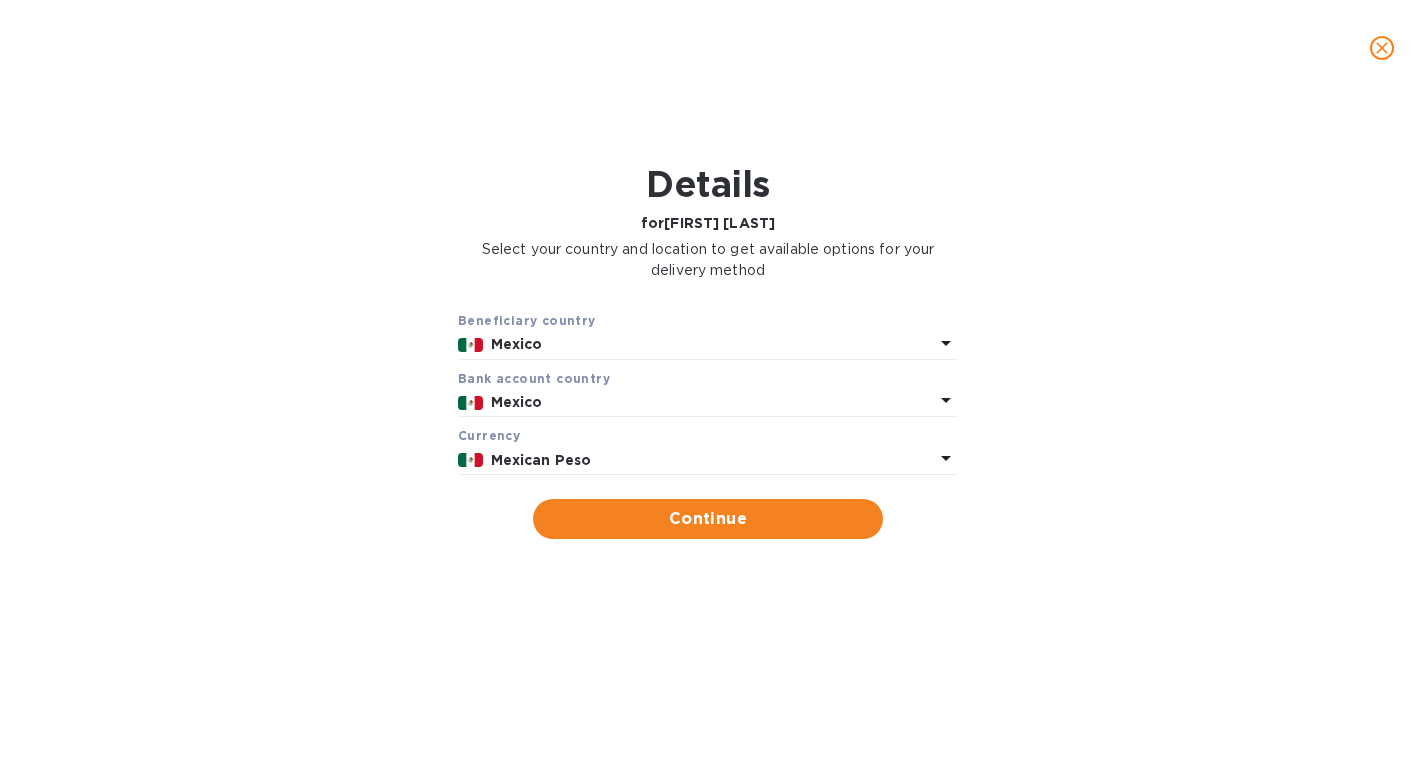 click on "Mexican Peso" at bounding box center (713, 460) 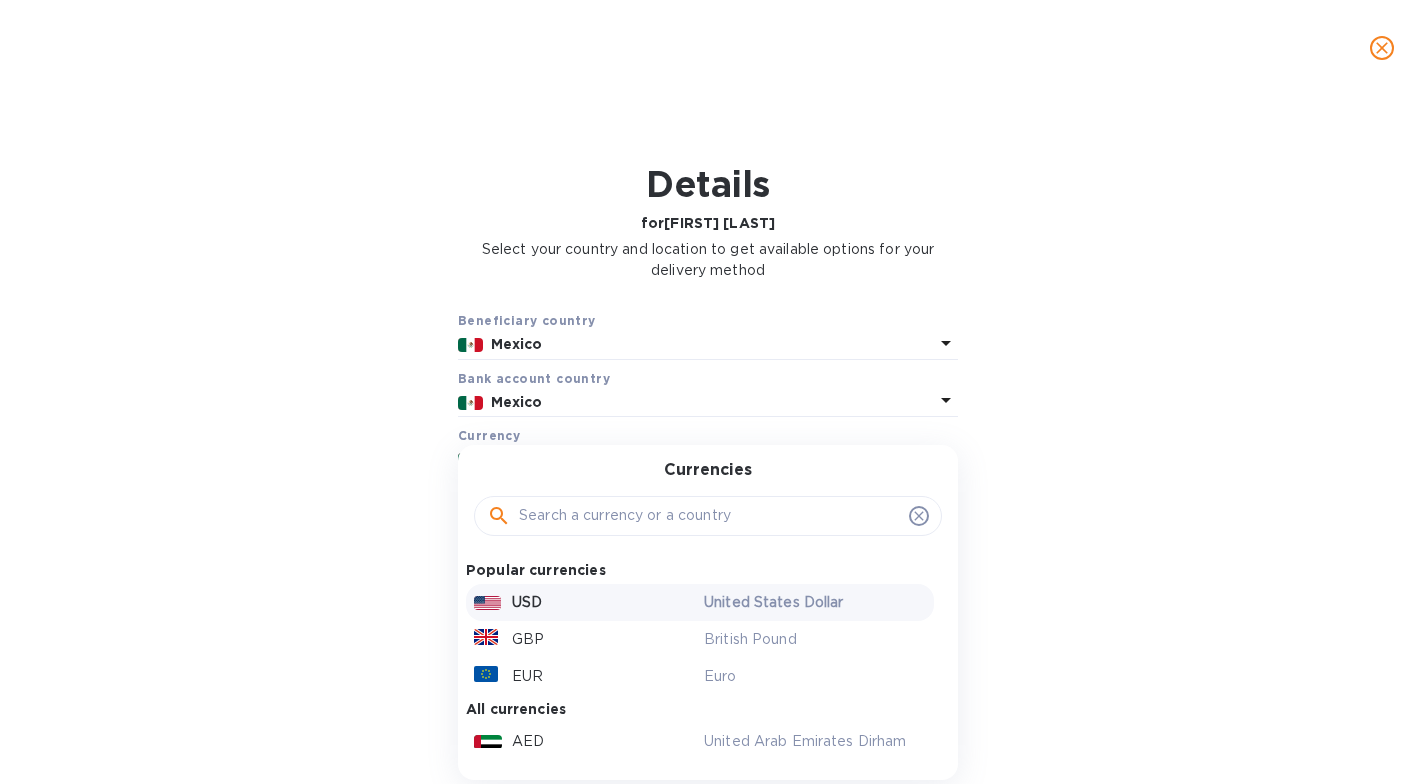 click on "USD" at bounding box center [585, 602] 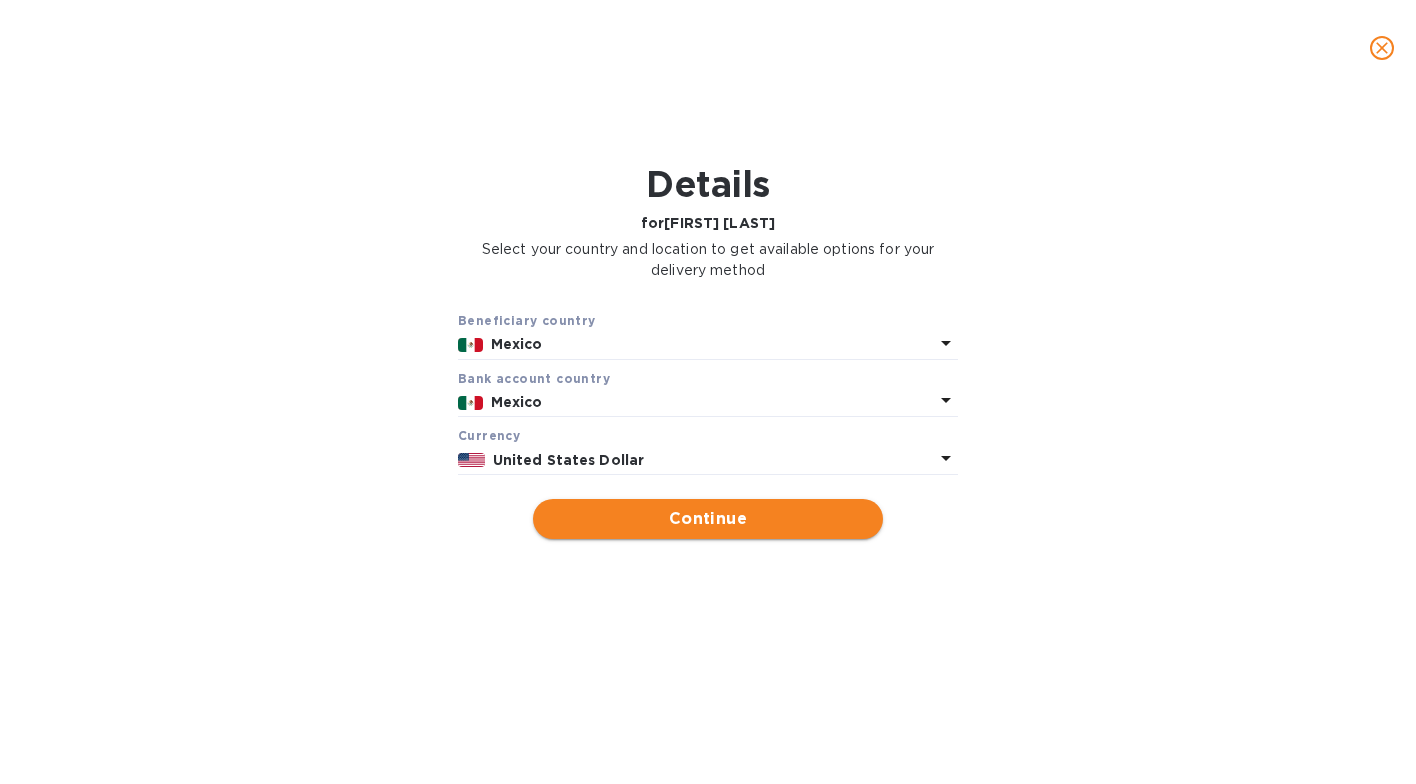 click on "Continue" at bounding box center (708, 519) 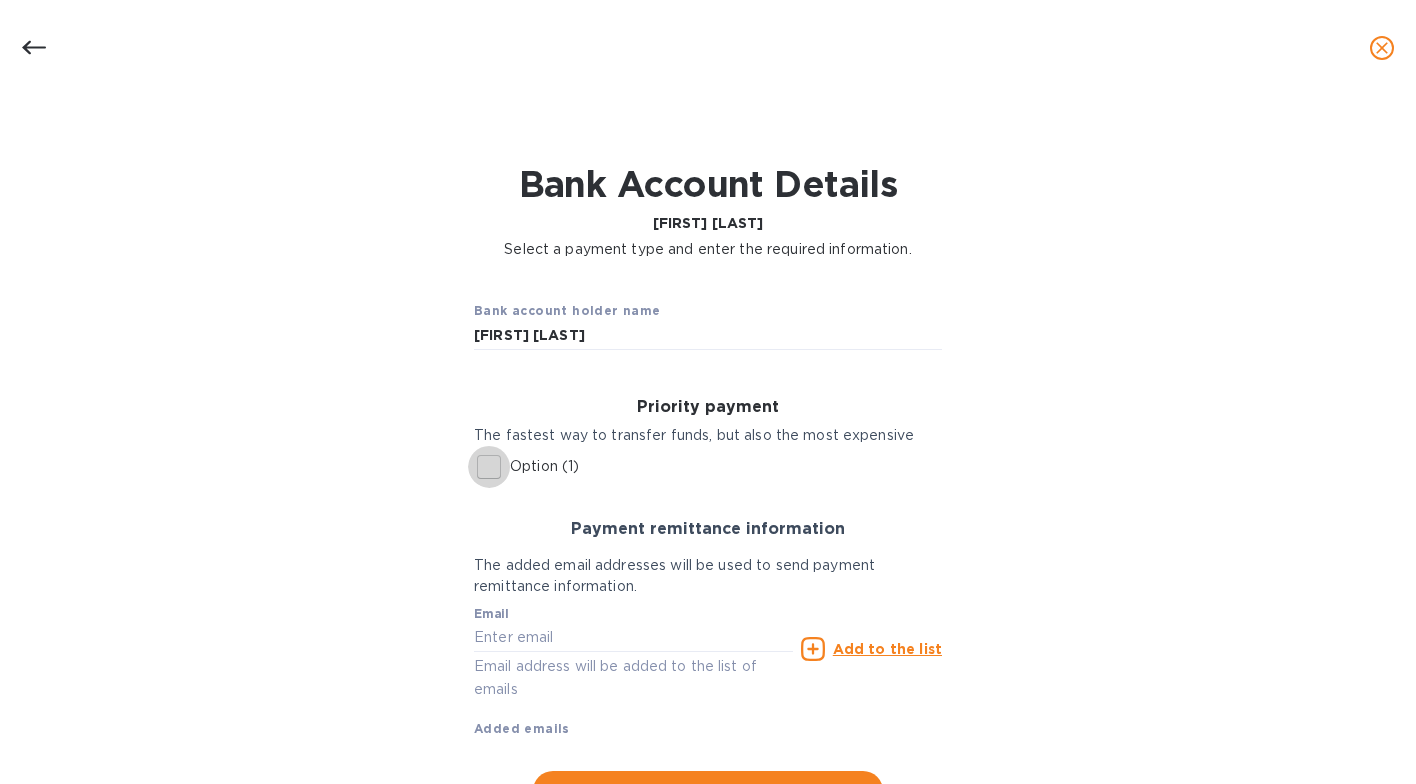 click on "Option (1)" at bounding box center (489, 467) 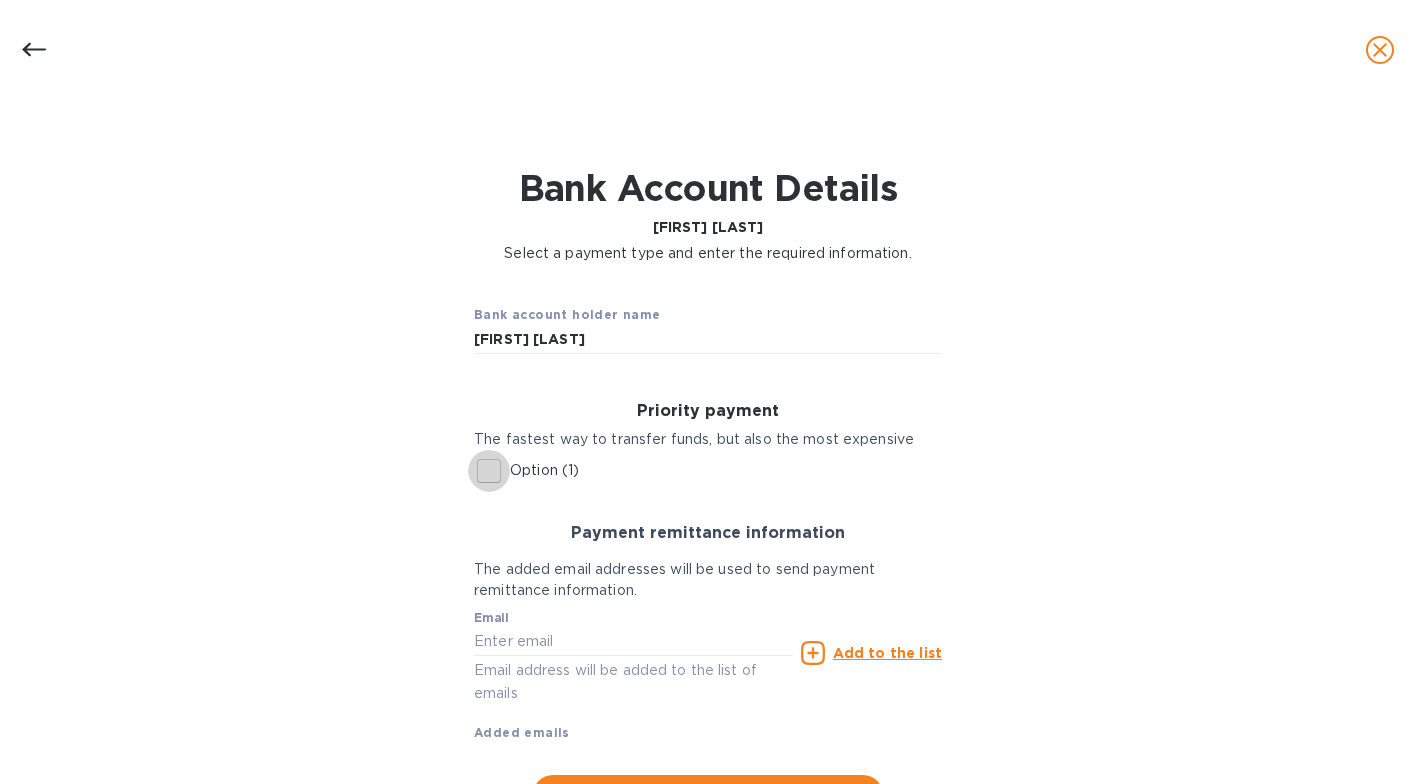 checkbox on "true" 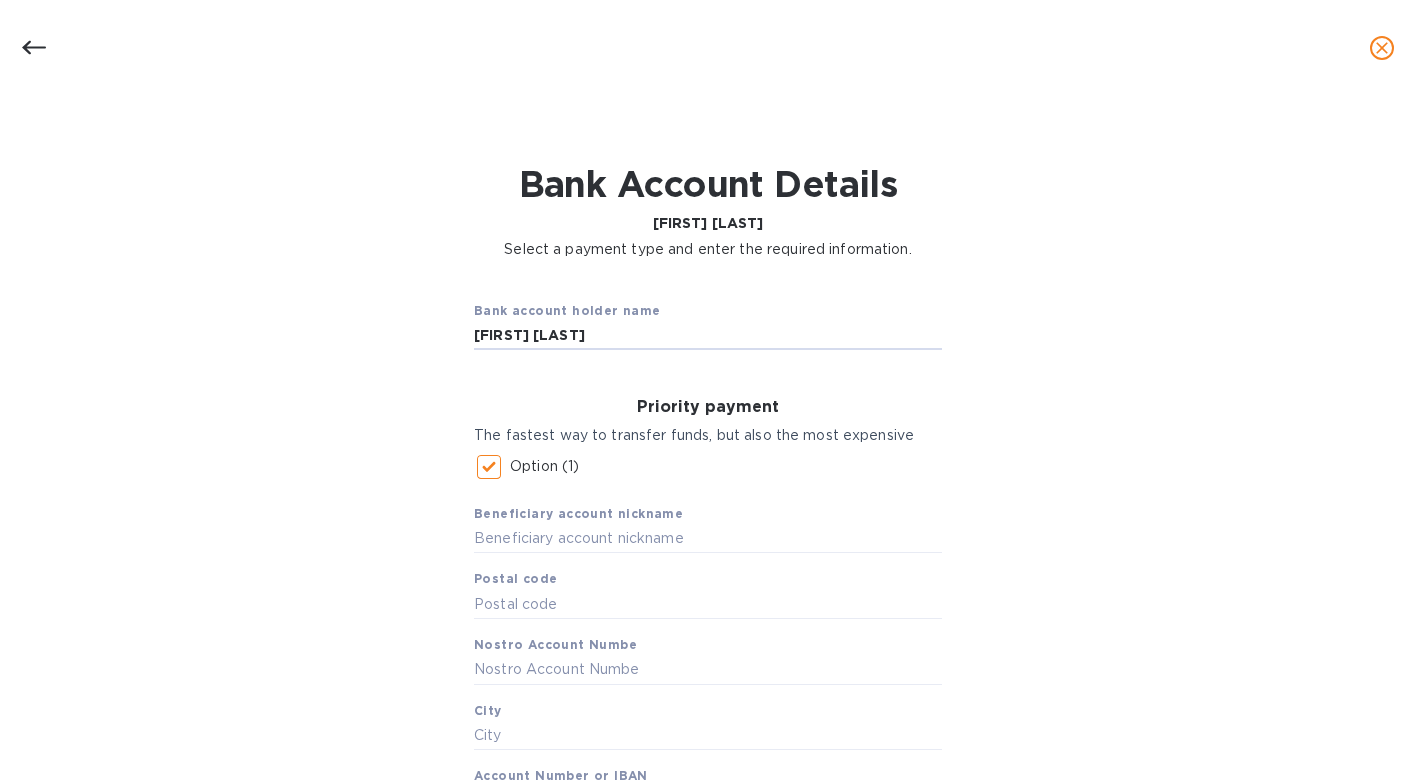 drag, startPoint x: 812, startPoint y: 341, endPoint x: 420, endPoint y: 325, distance: 392.3264 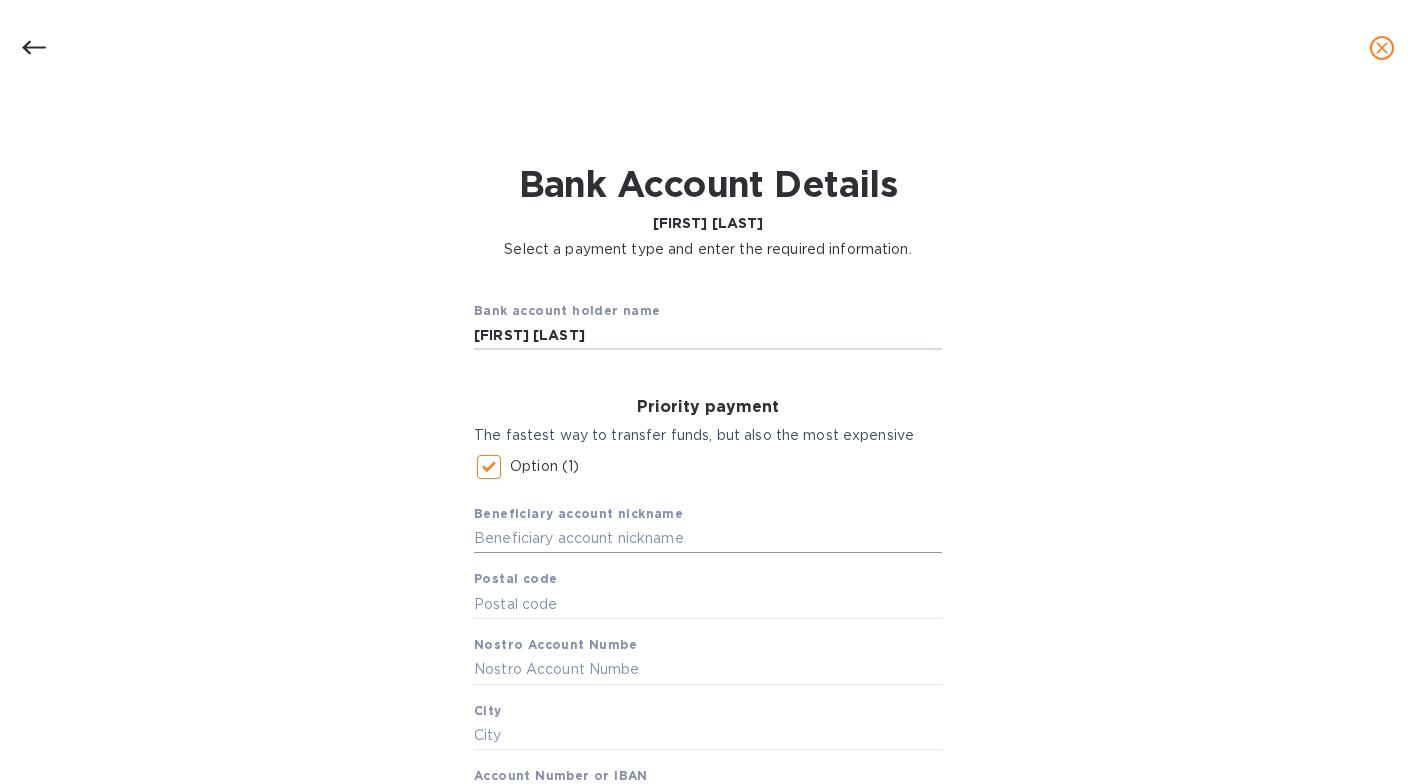 click at bounding box center [708, 539] 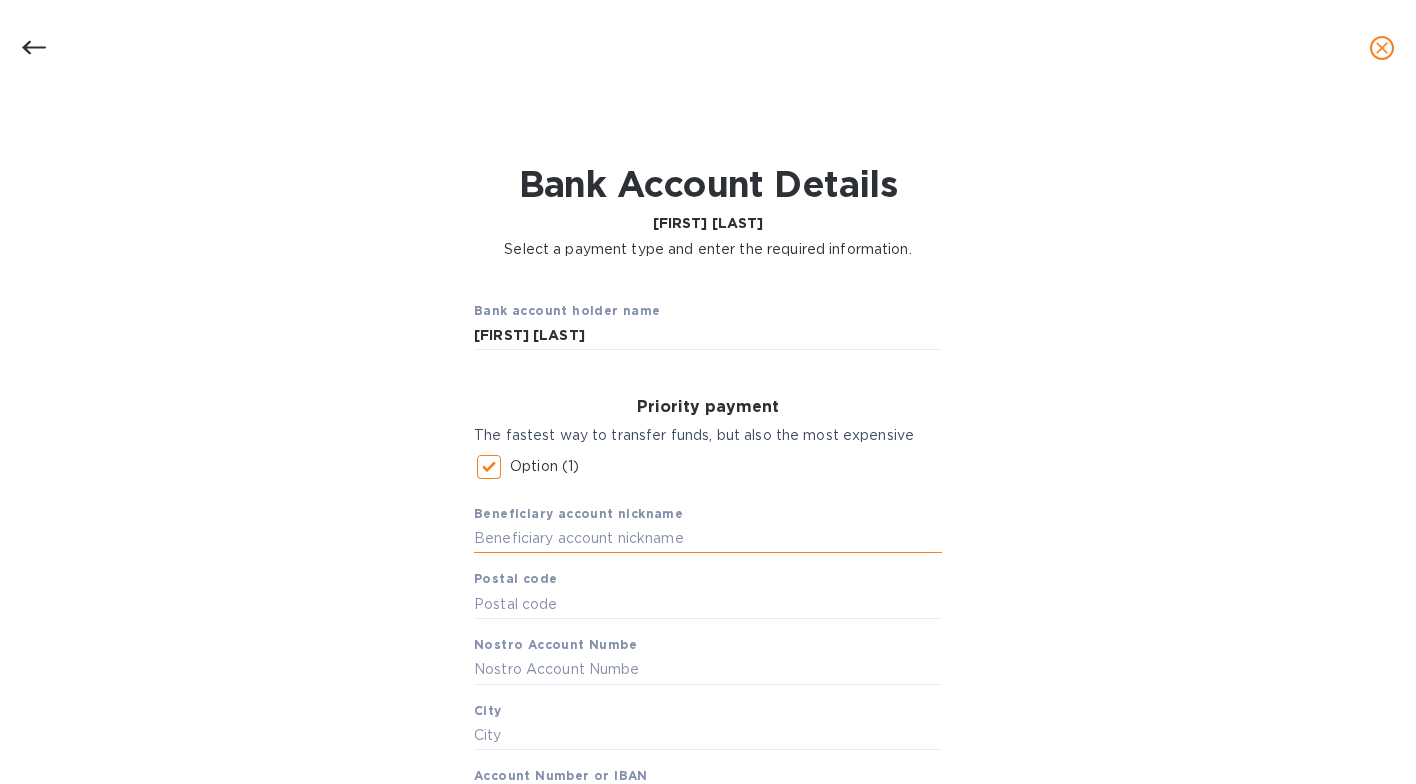 type on "v" 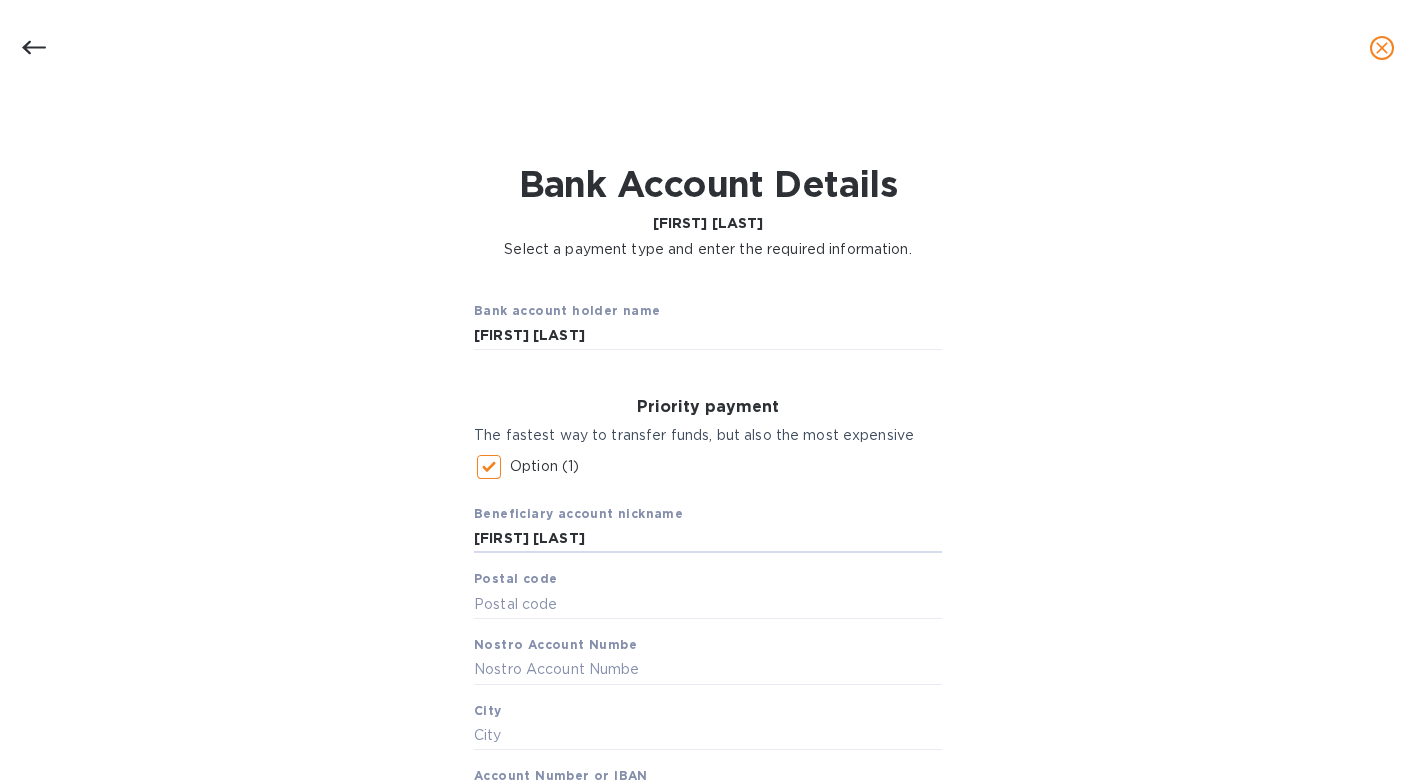 type on "[FIRST] [LAST]" 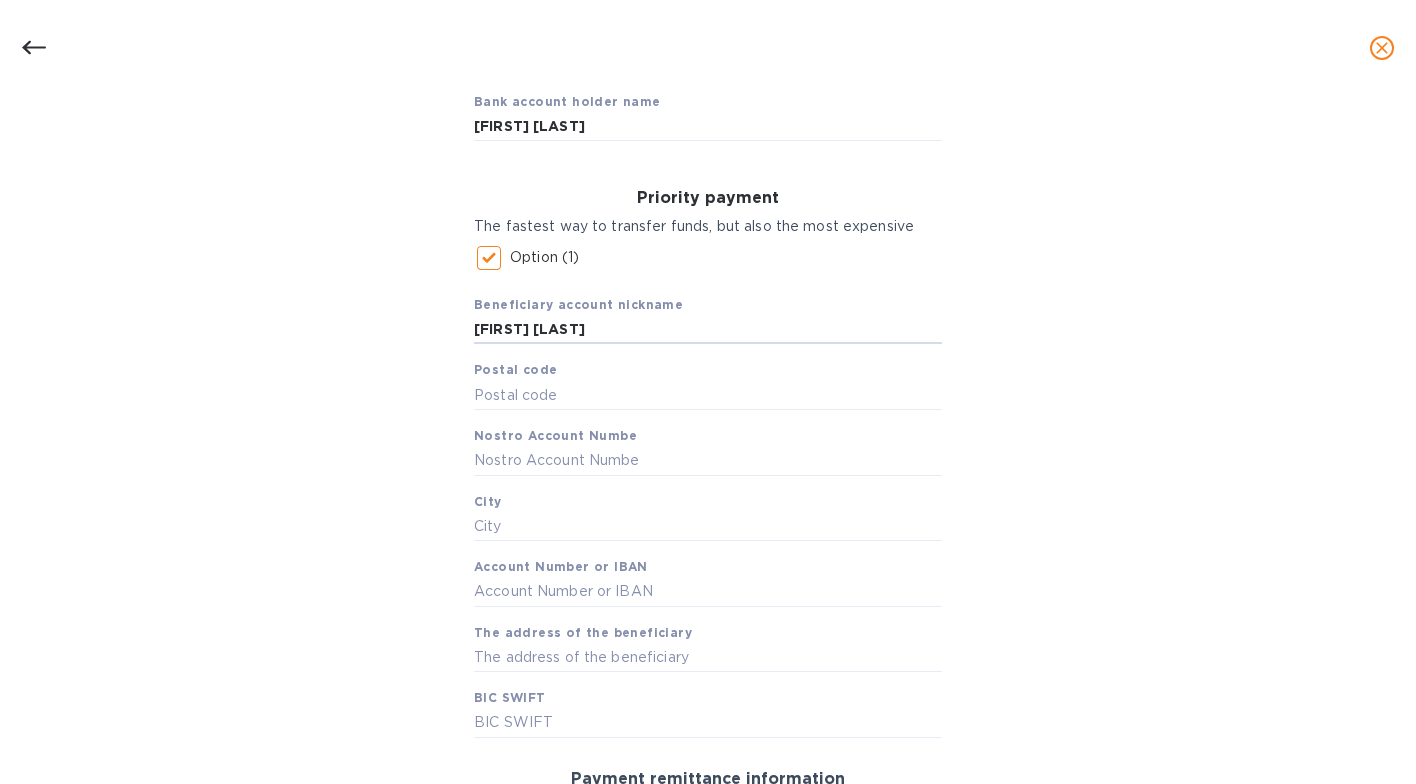 scroll, scrollTop: 302, scrollLeft: 0, axis: vertical 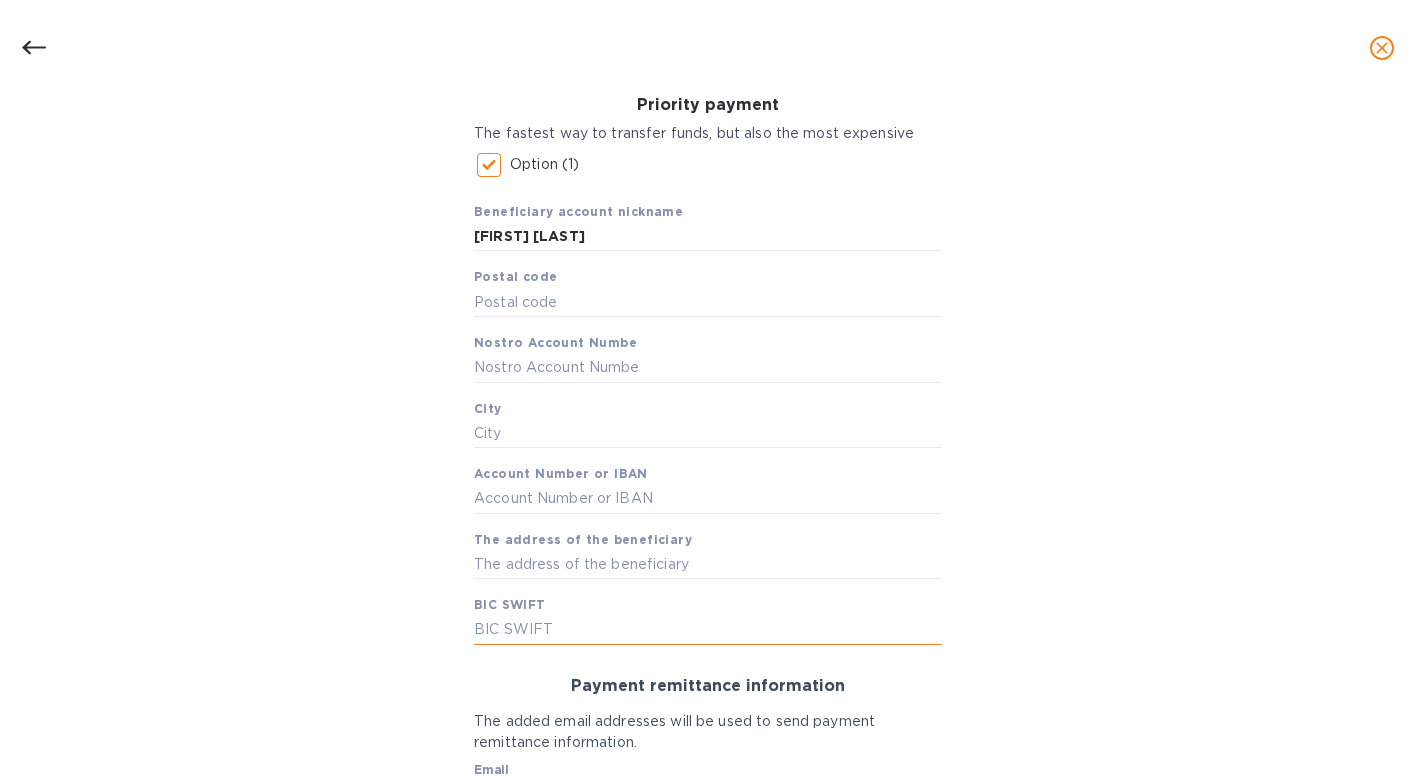 click at bounding box center [708, 630] 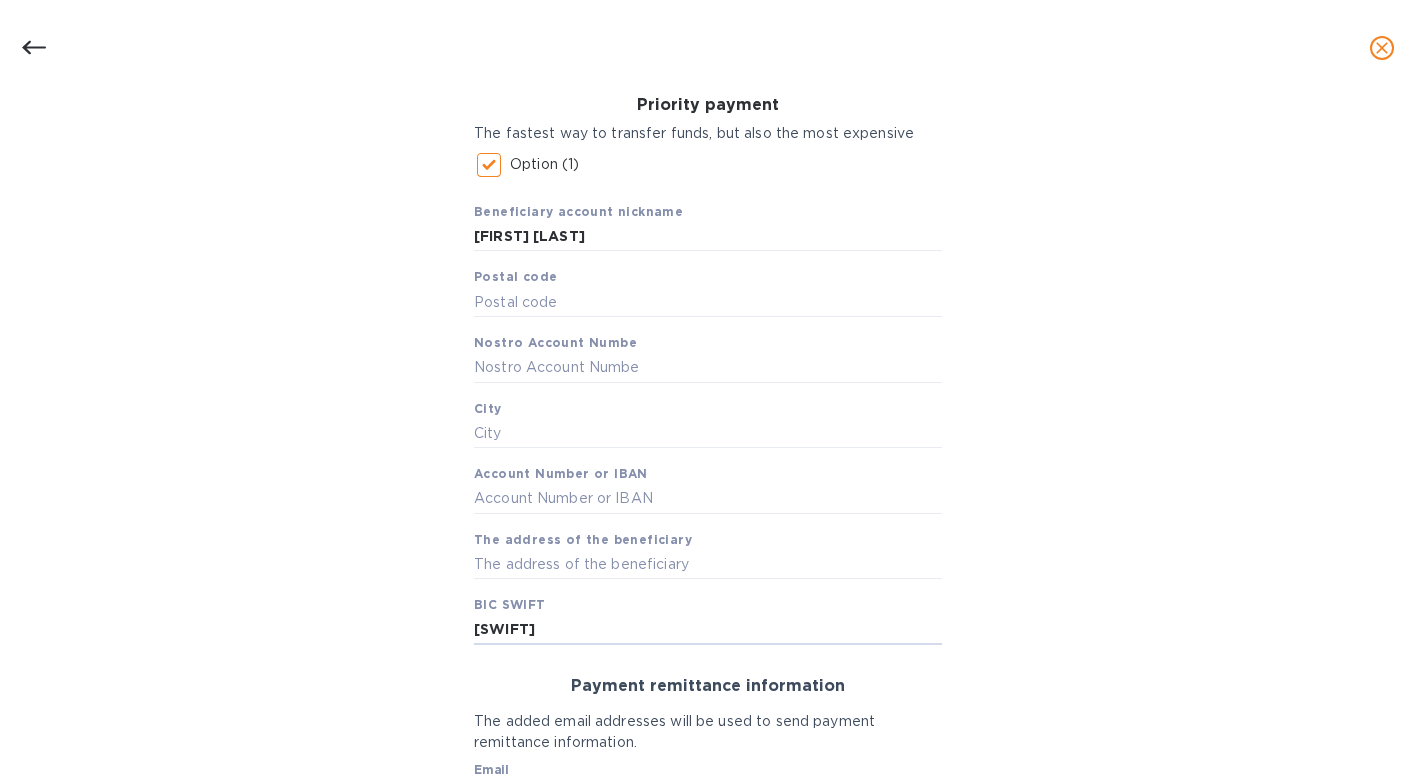 type on "[SWIFT]" 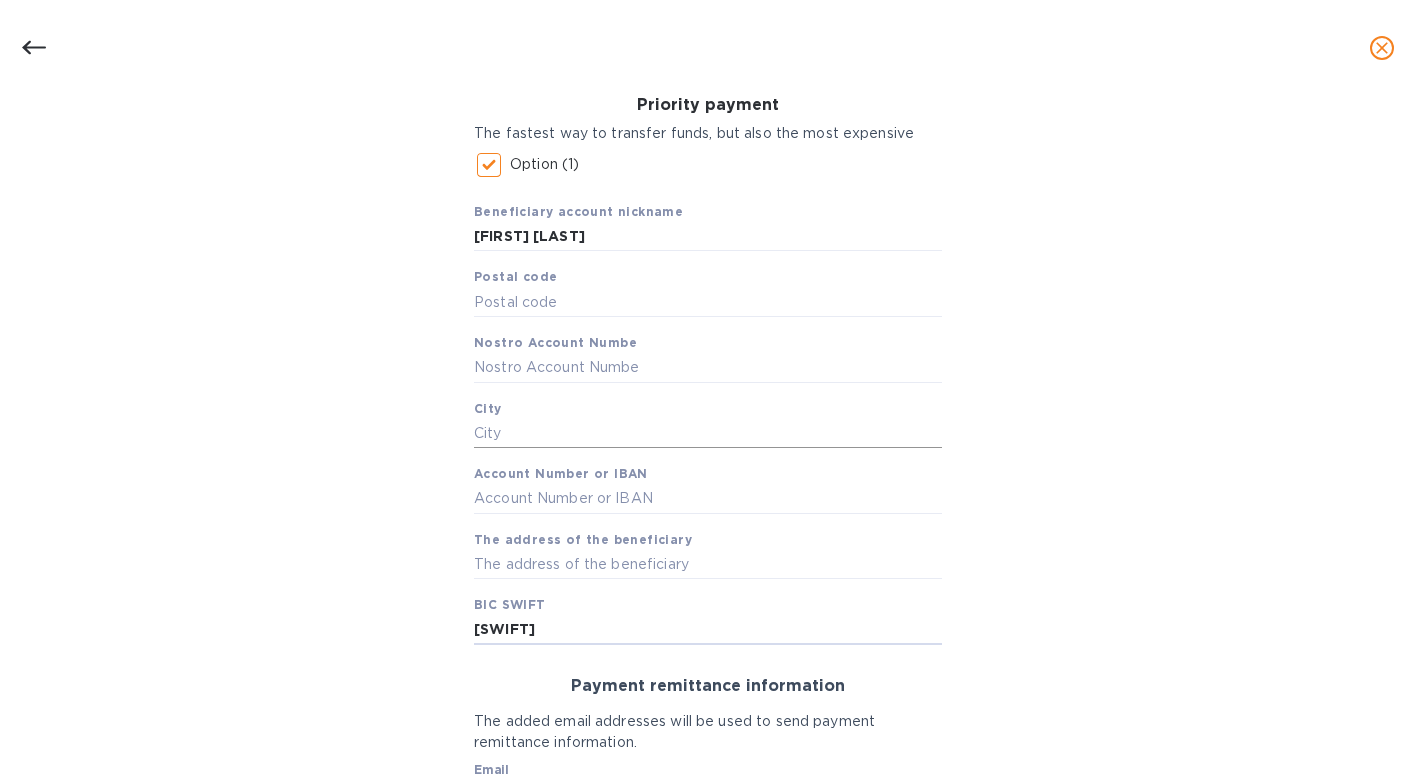 click at bounding box center (708, 433) 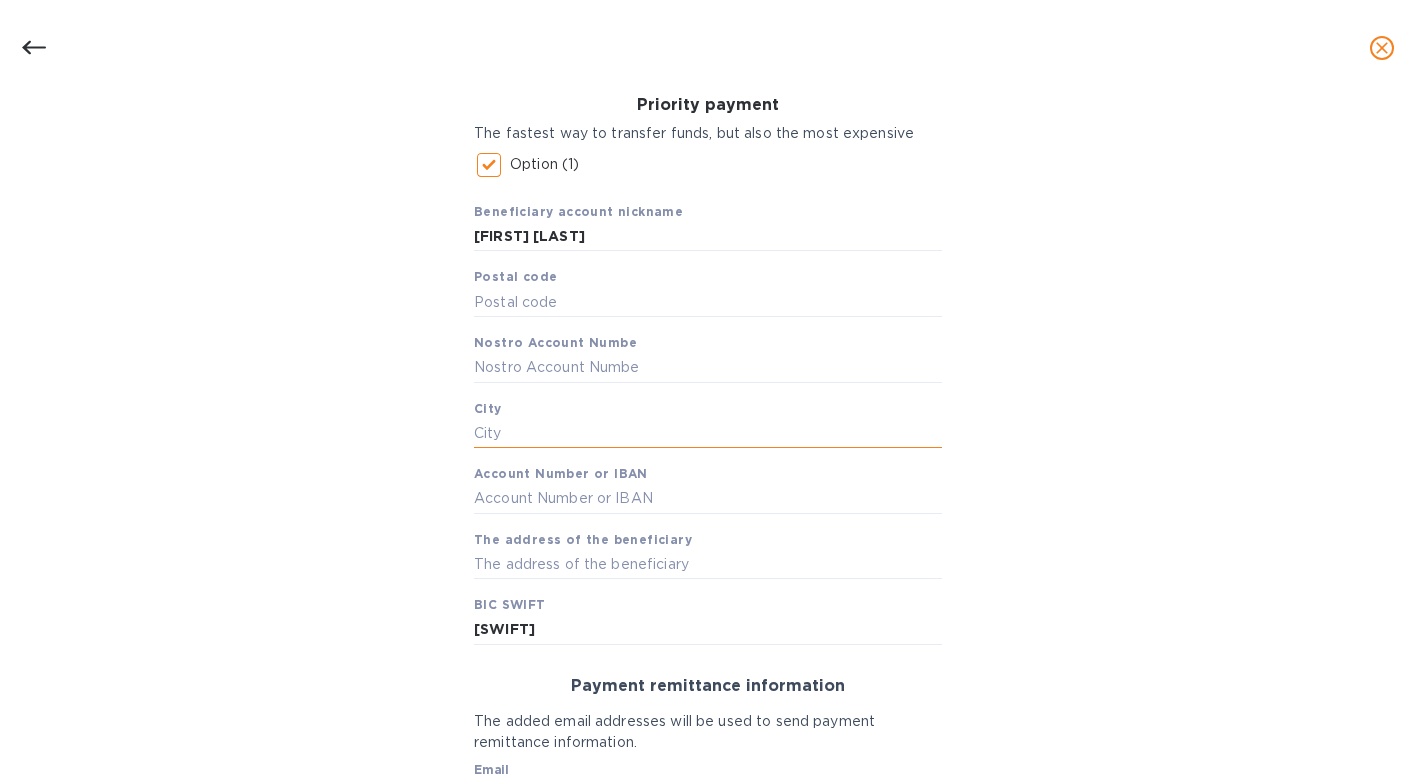 paste on "[NUMBER] [STREET], [CITY], [STATE] [POSTAL_CODE]" 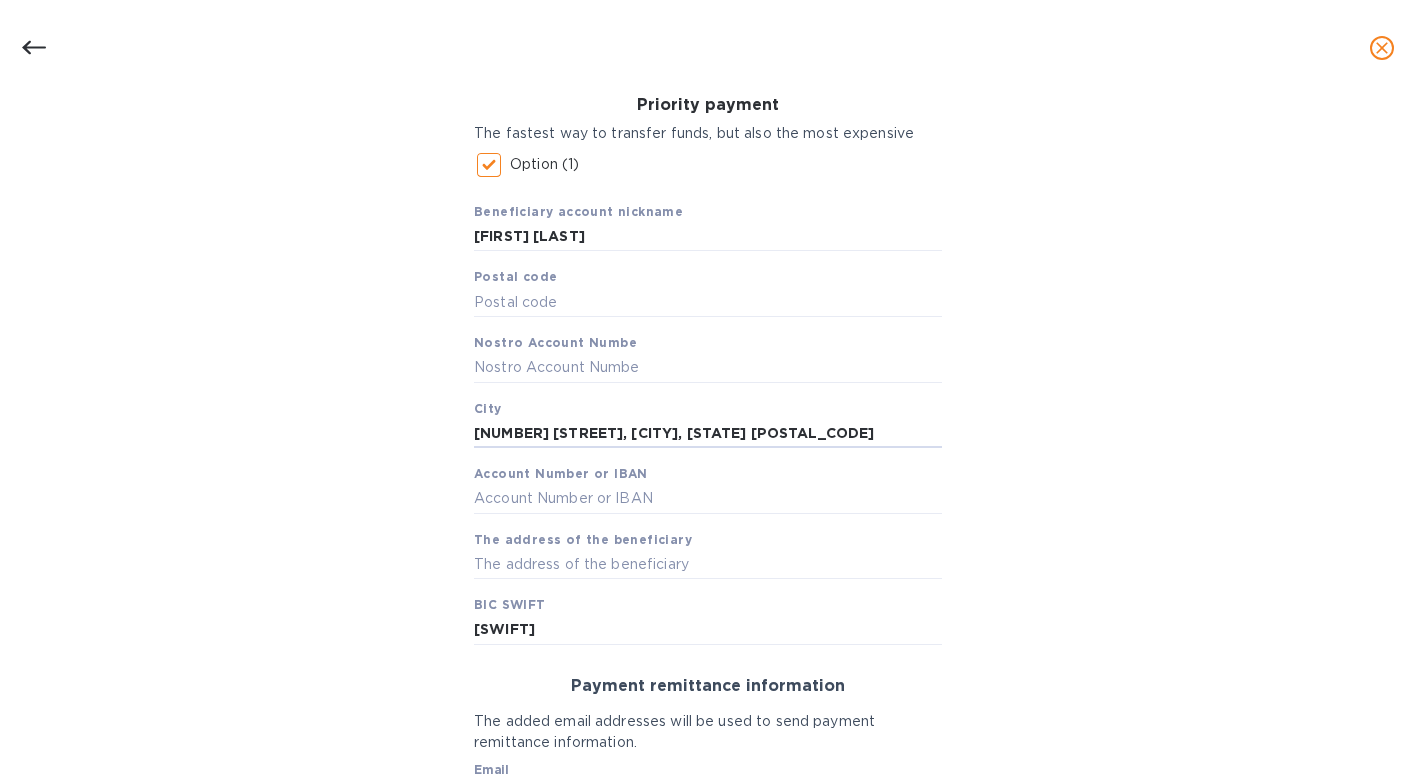 drag, startPoint x: 678, startPoint y: 433, endPoint x: 919, endPoint y: 398, distance: 243.52823 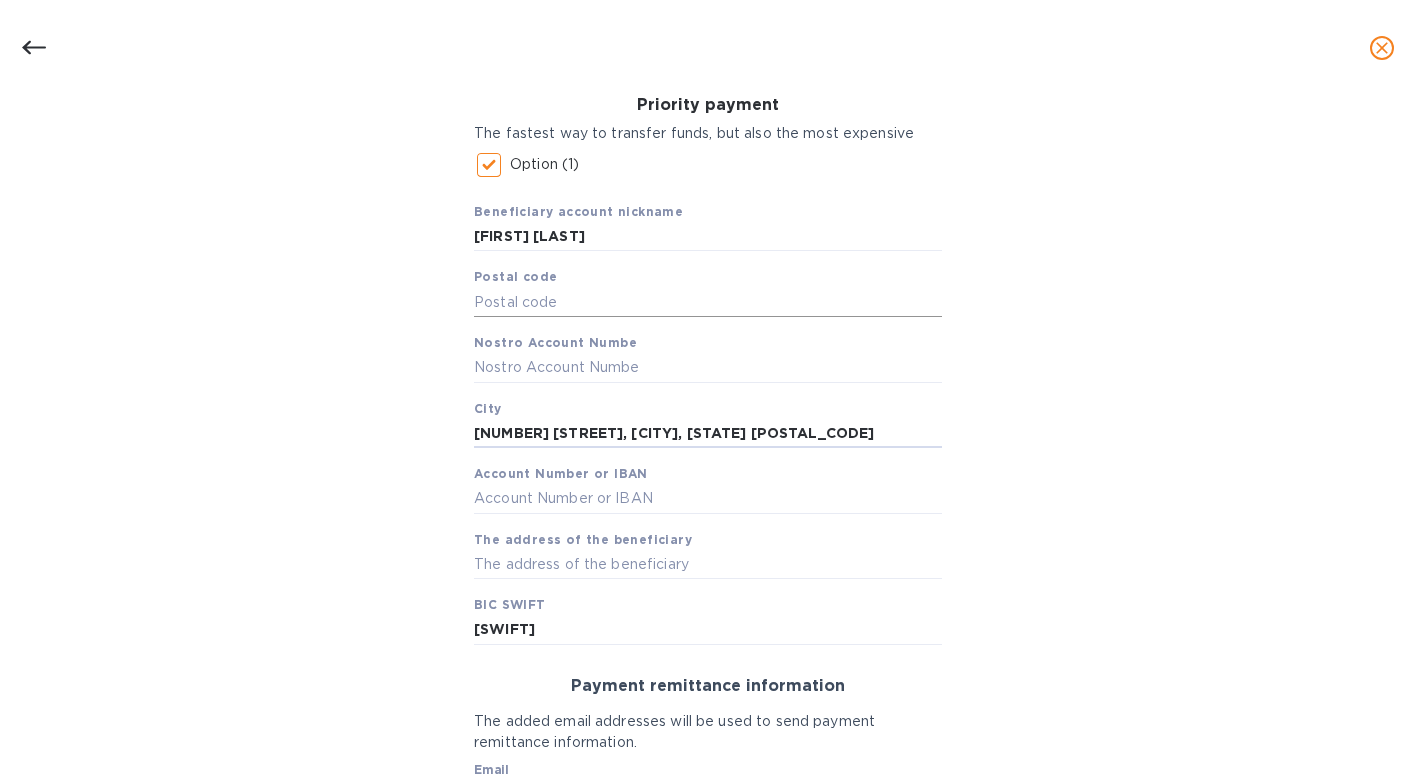 type on "[NUMBER] [STREET], [CITY], [STATE] [POSTAL_CODE]" 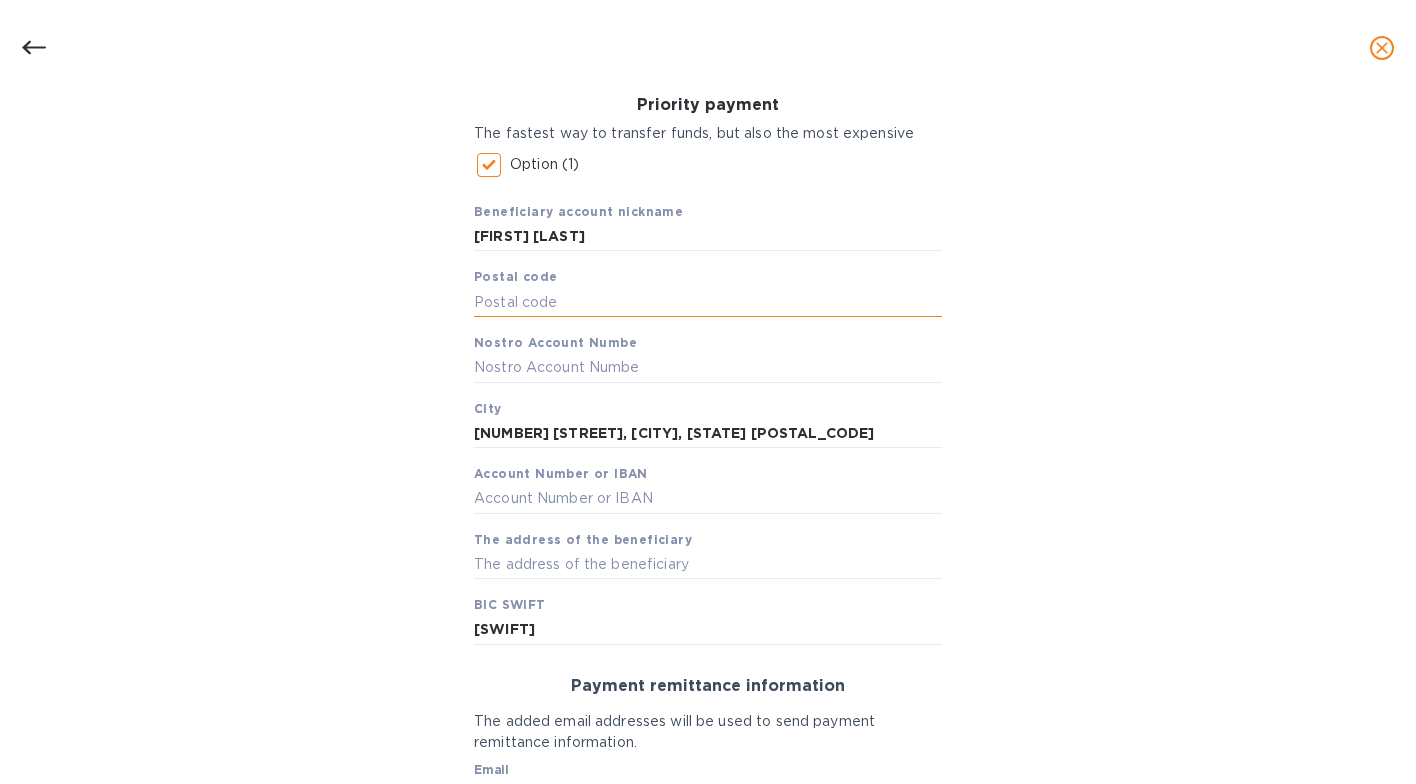 click at bounding box center (708, 302) 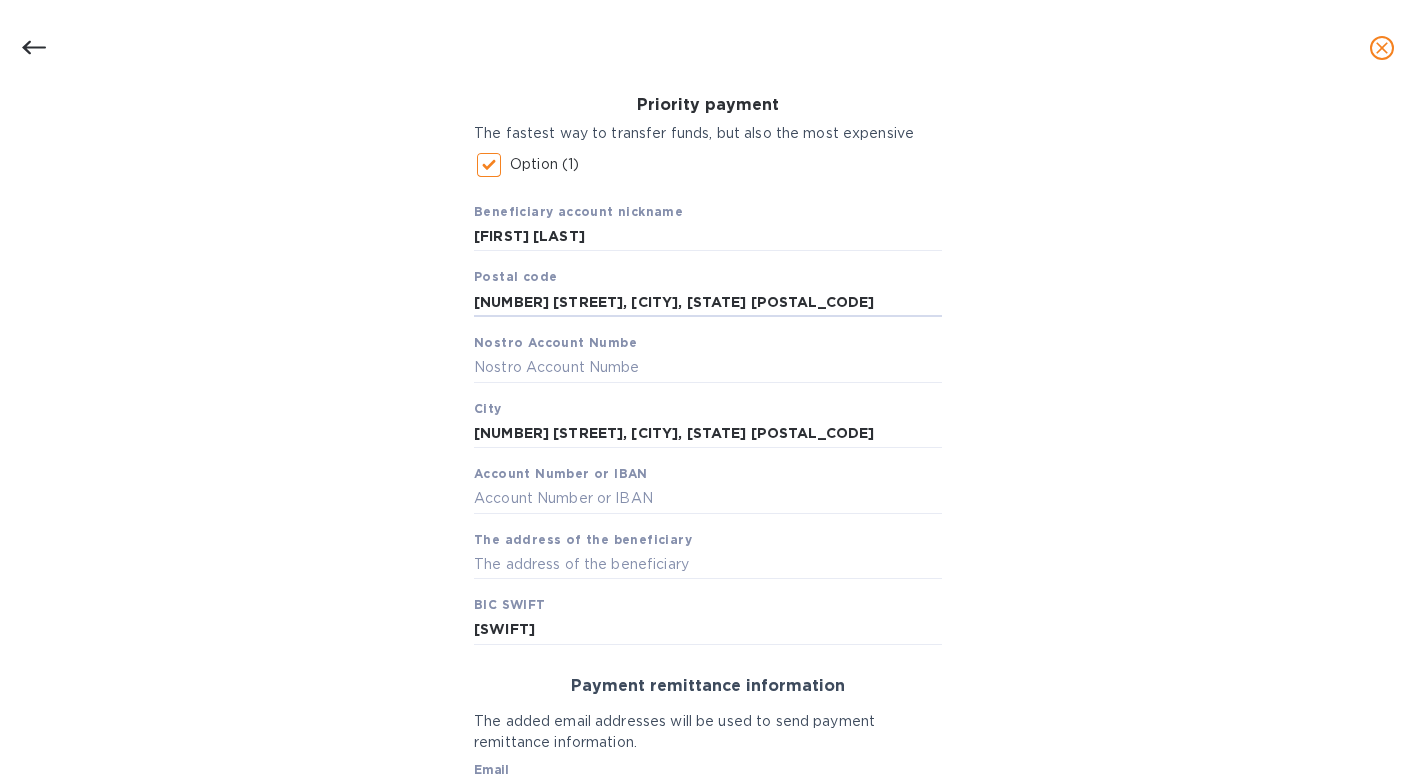 drag, startPoint x: 709, startPoint y: 301, endPoint x: 342, endPoint y: 289, distance: 367.19614 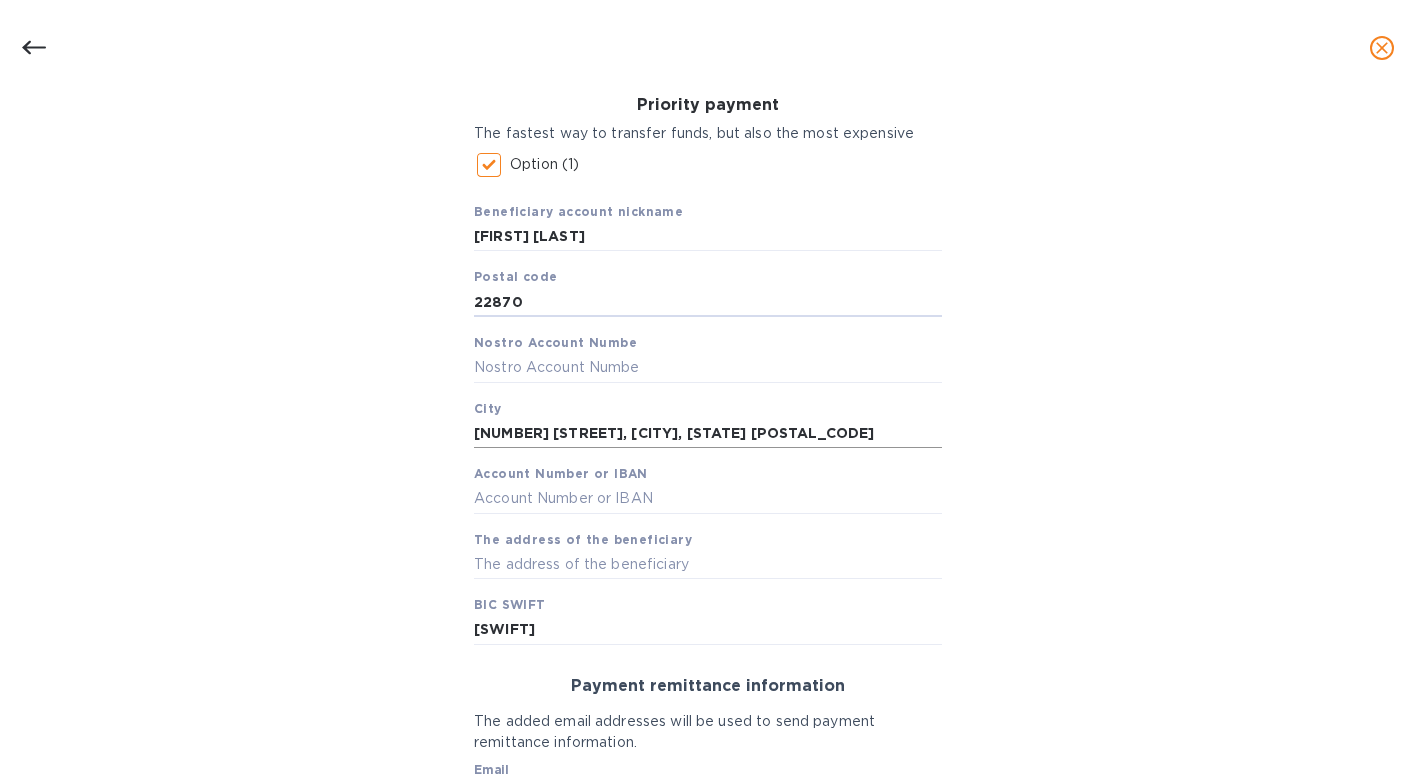 type on "22870" 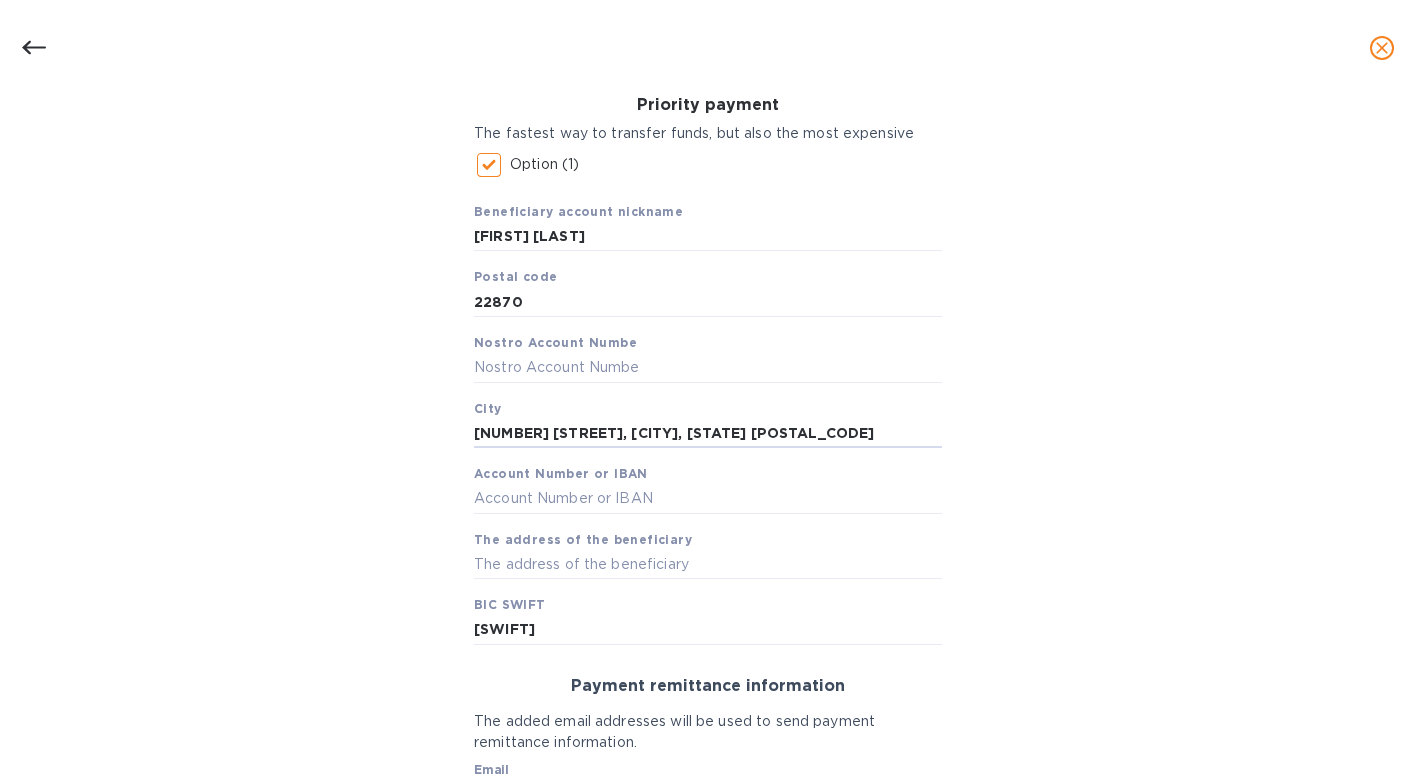 drag, startPoint x: 591, startPoint y: 438, endPoint x: 403, endPoint y: 426, distance: 188.38258 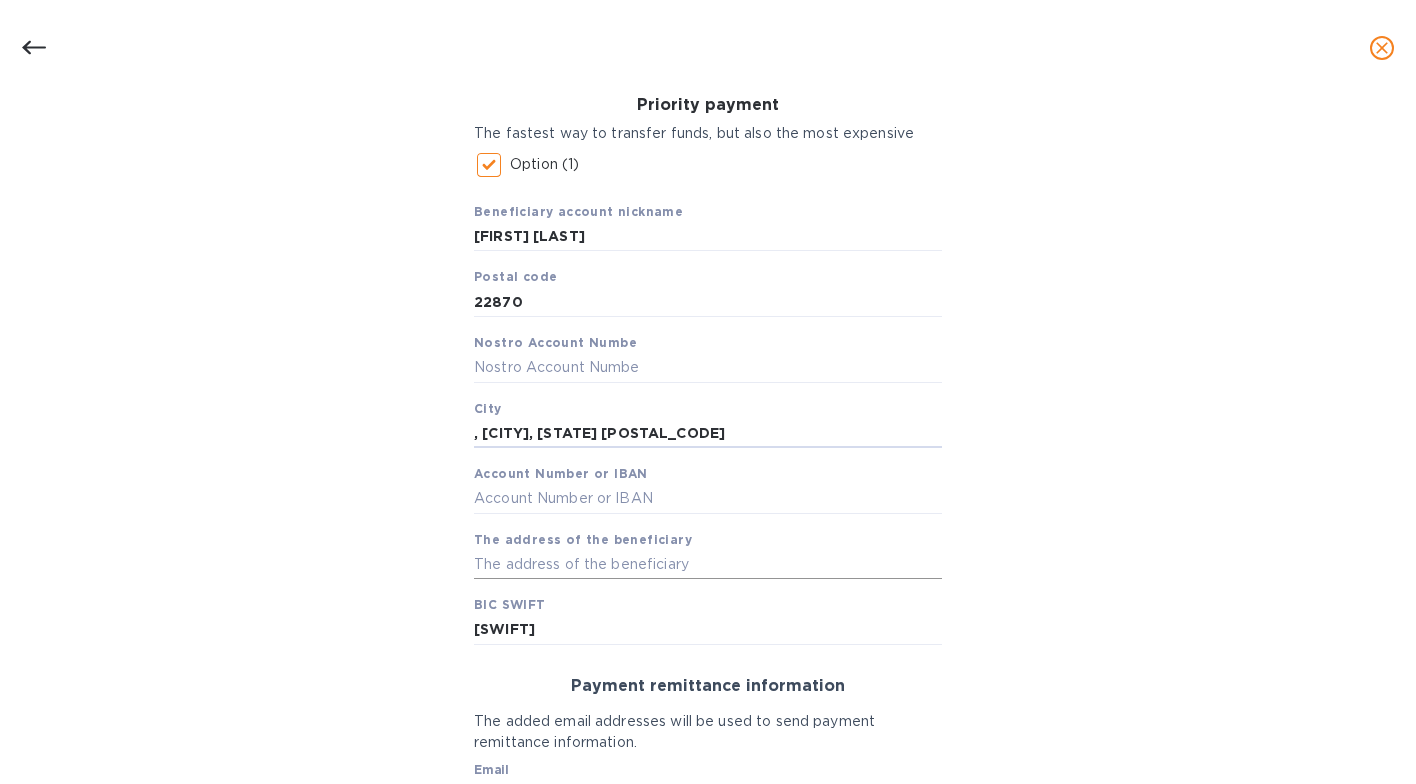 type on ", [CITY], [STATE] [POSTAL_CODE]" 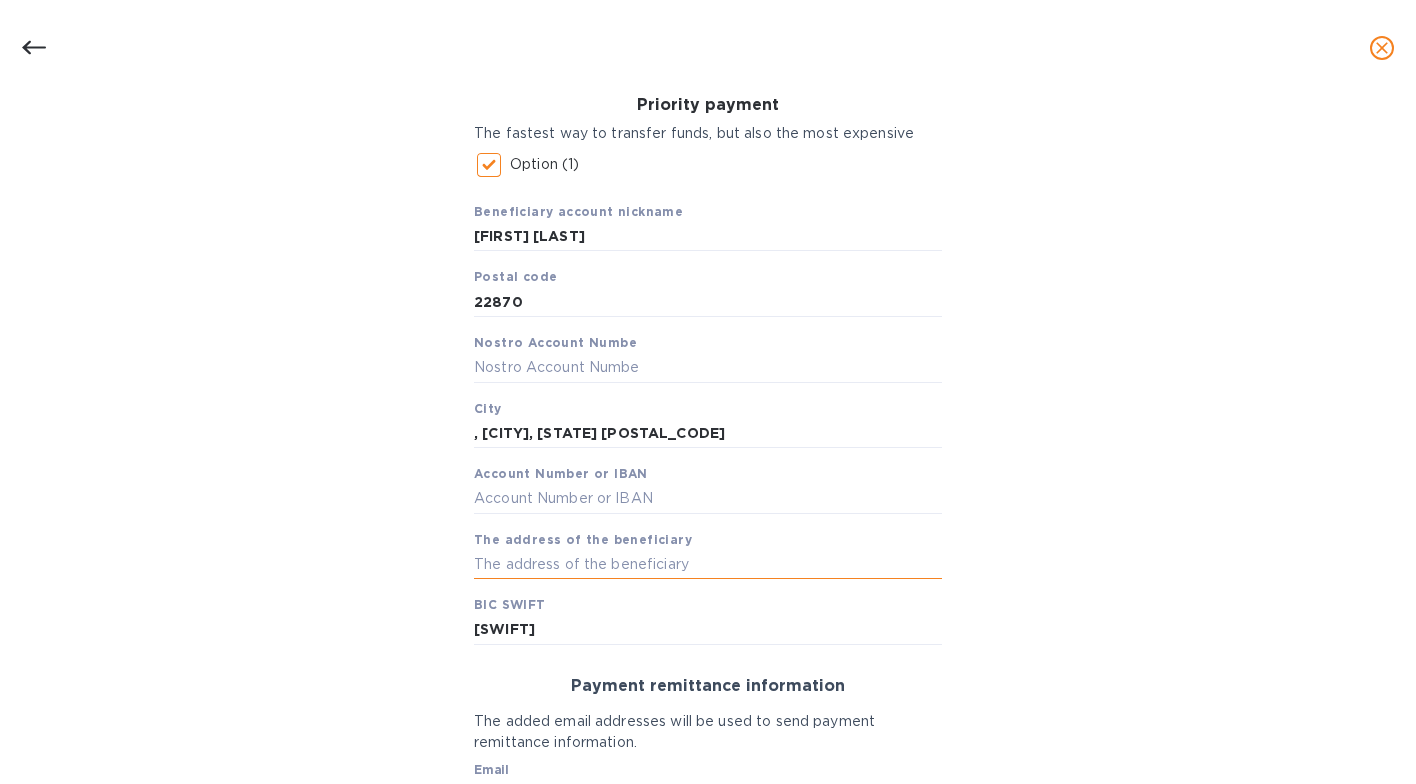 paste on "[NUMBER] [STREET]" 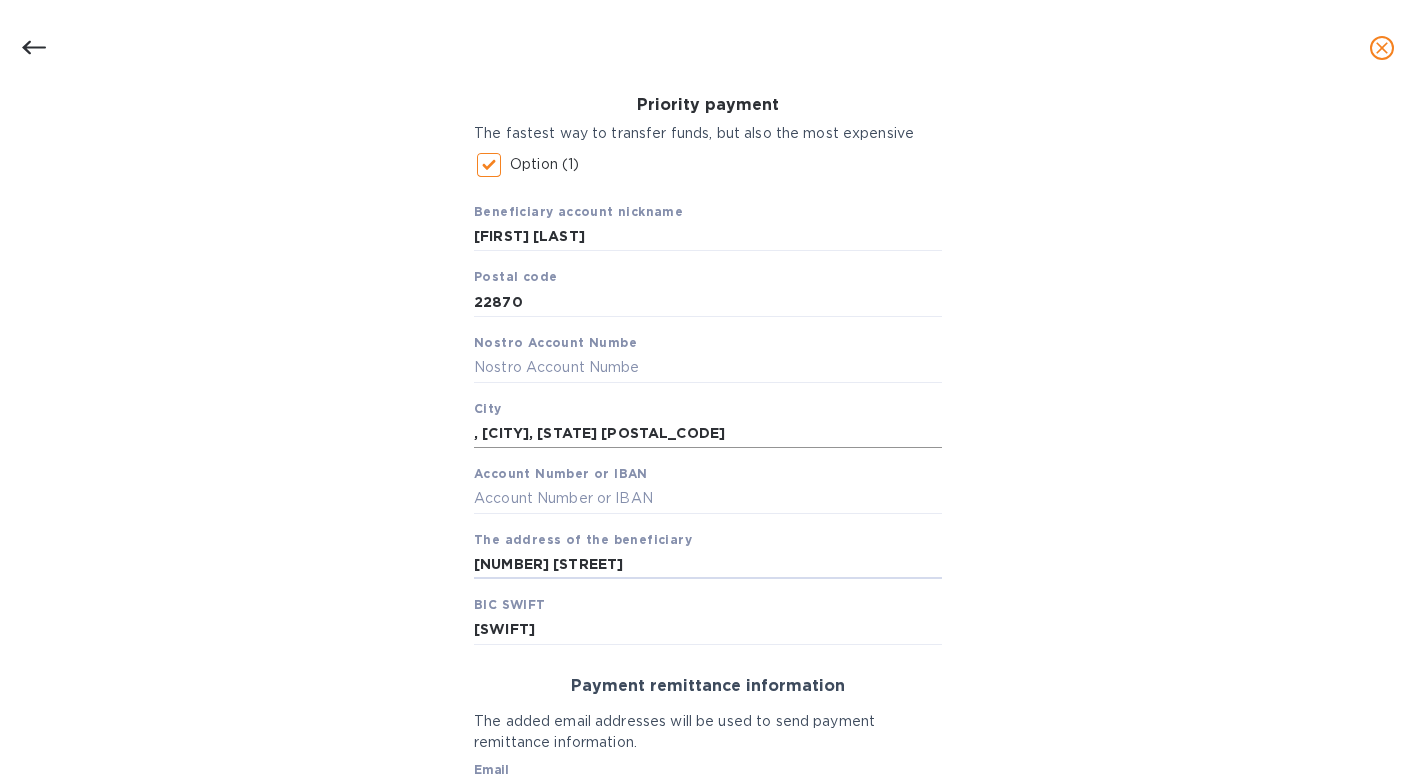 type on "[NUMBER] [STREET]" 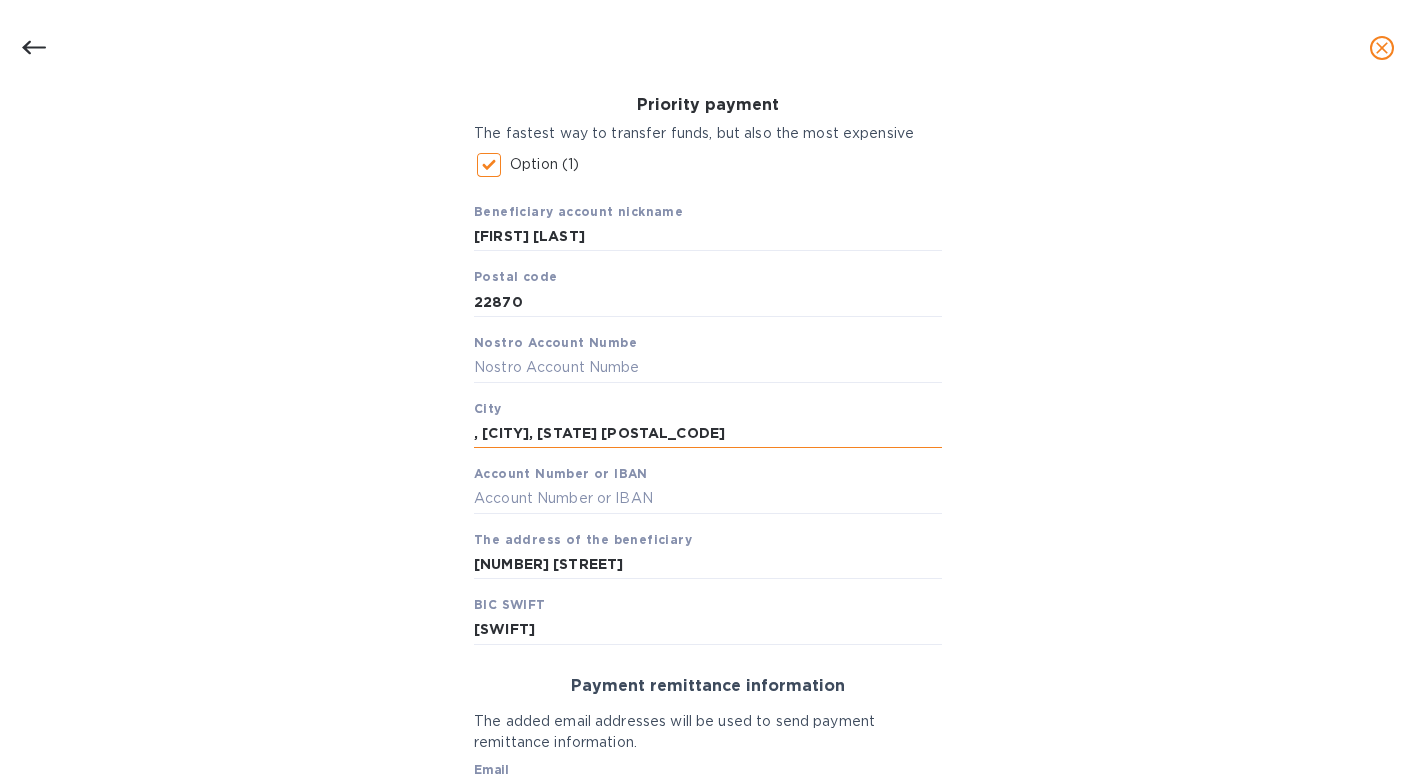 click on ", [CITY], [STATE] [POSTAL_CODE]" at bounding box center [708, 433] 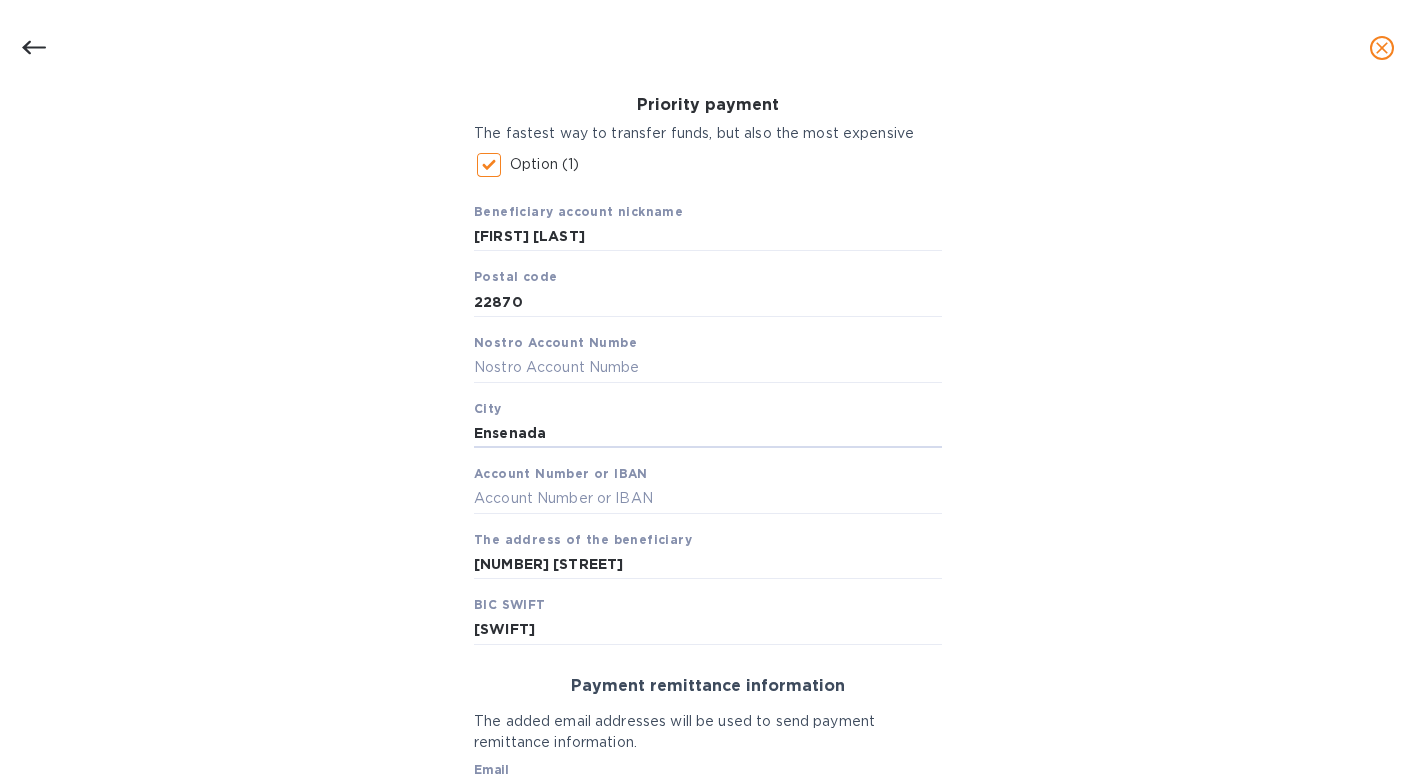 type on "Ensenada" 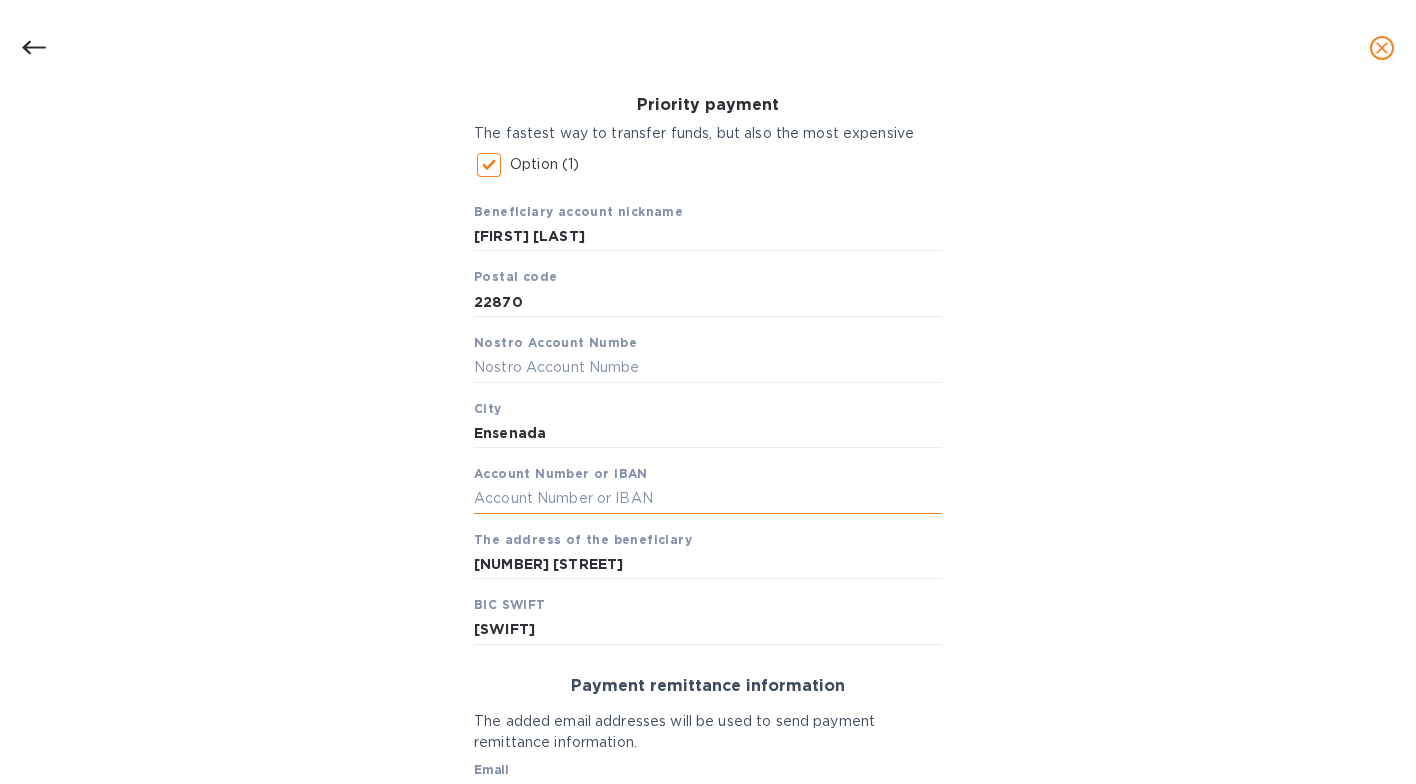click at bounding box center (708, 499) 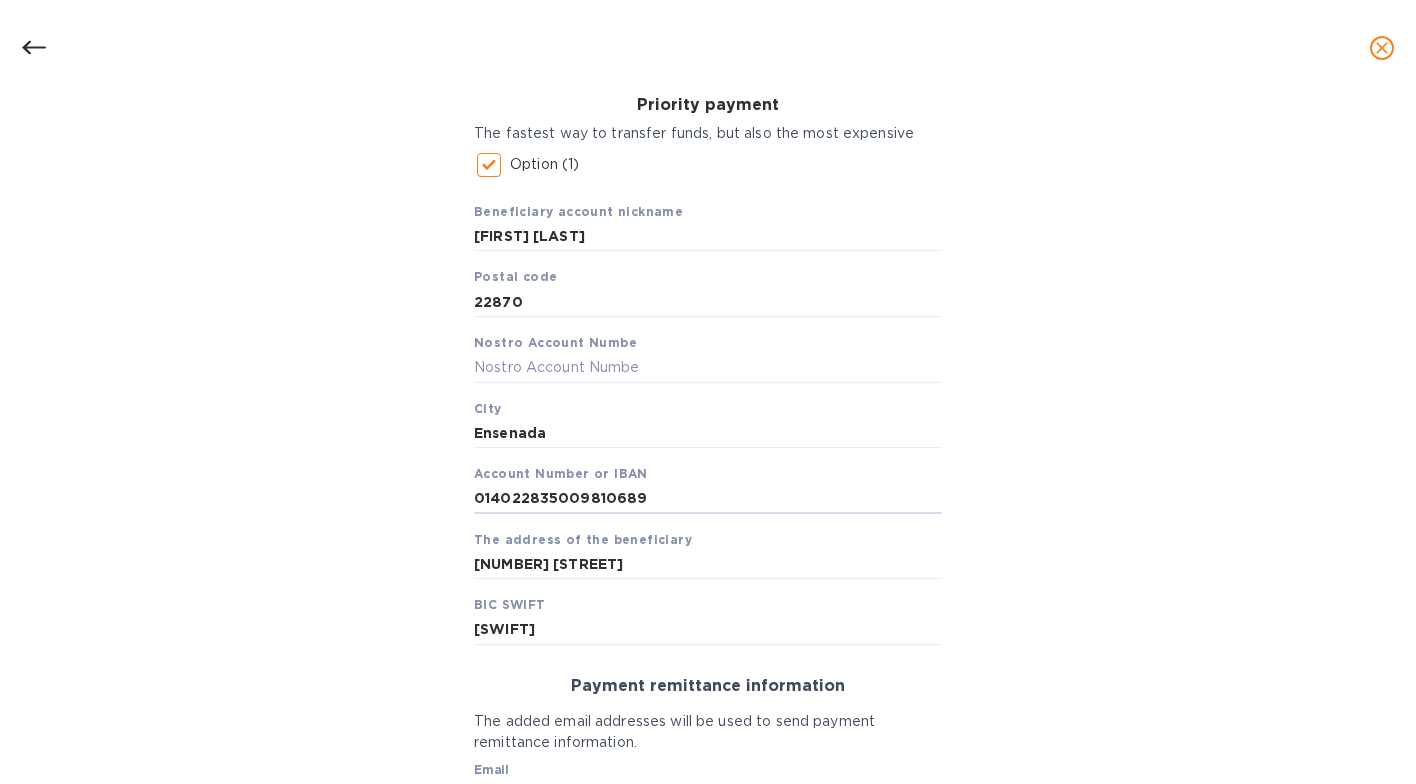 type on "014022835009810689" 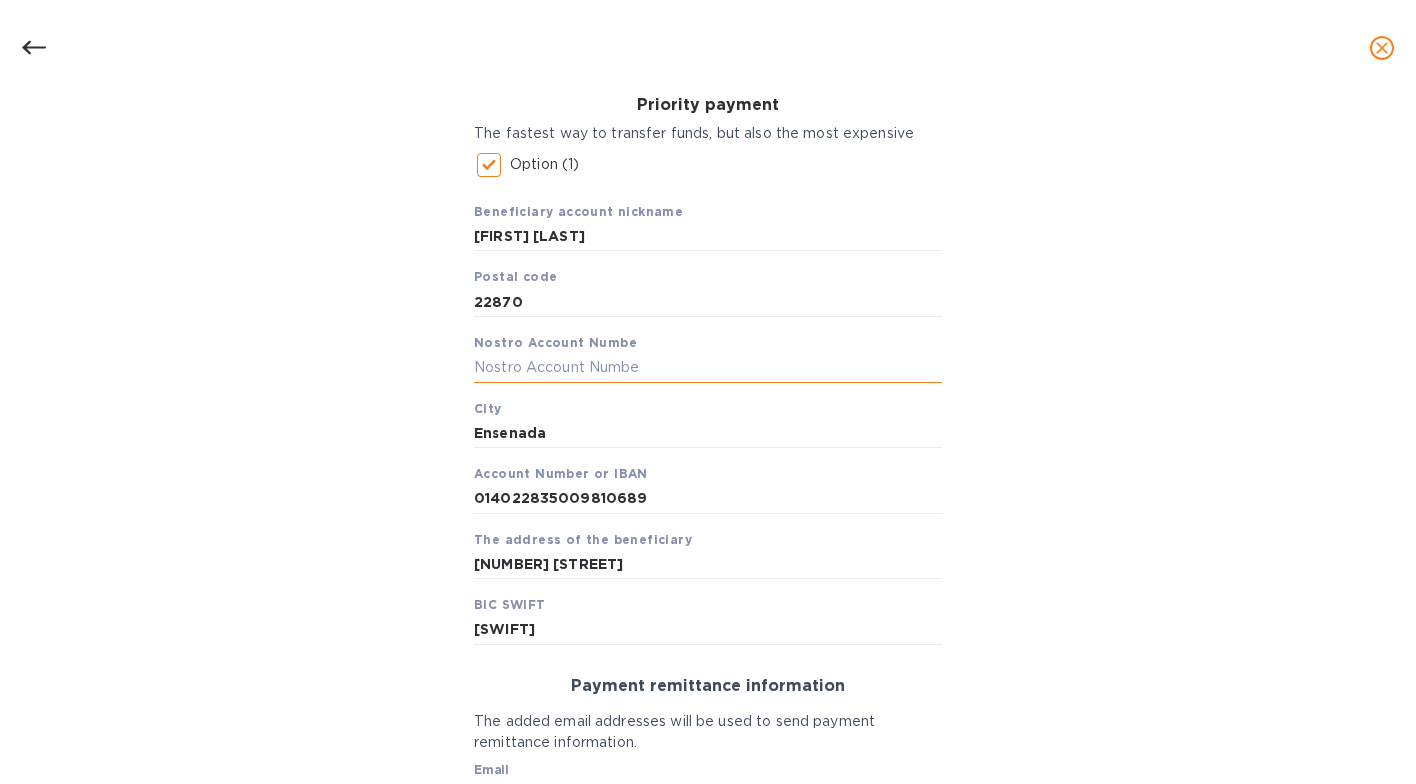 click at bounding box center [708, 368] 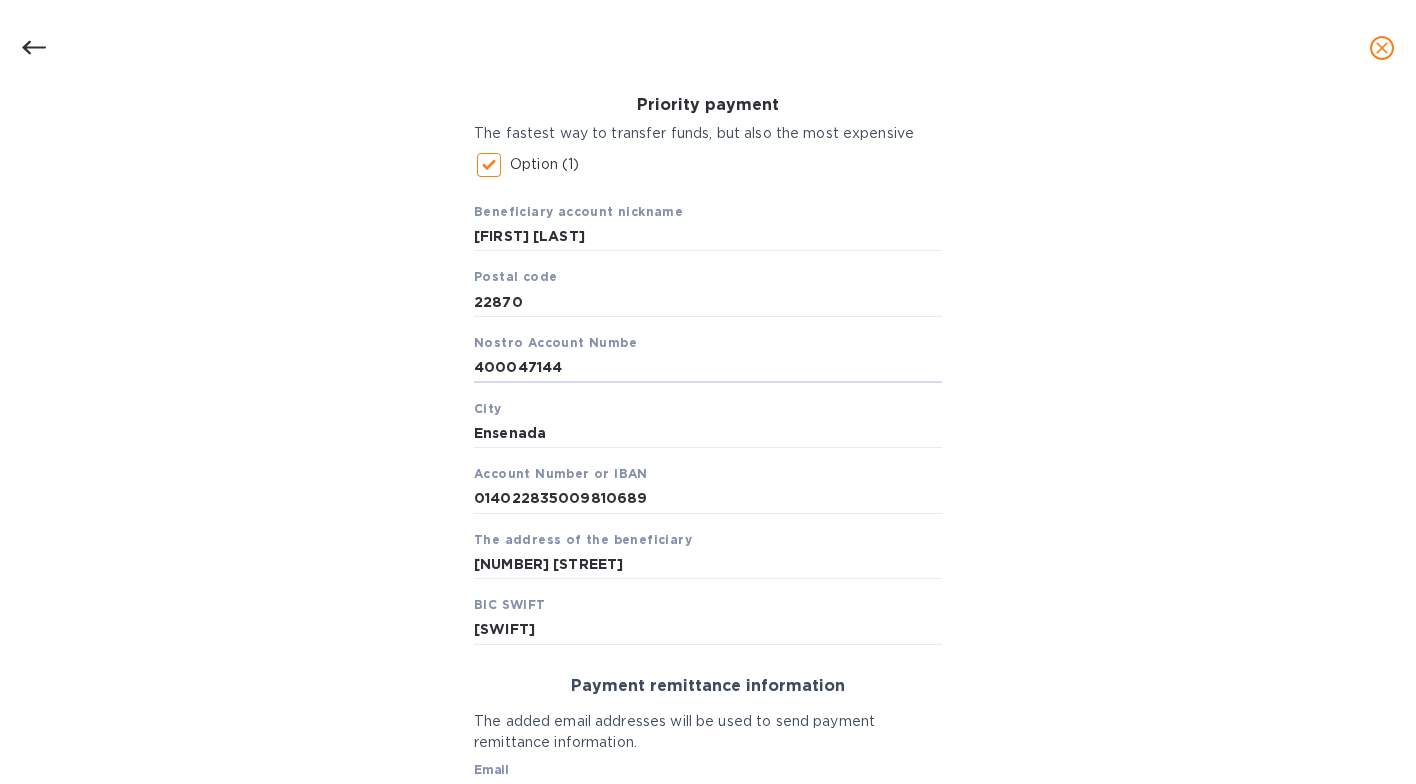 type on "400047144" 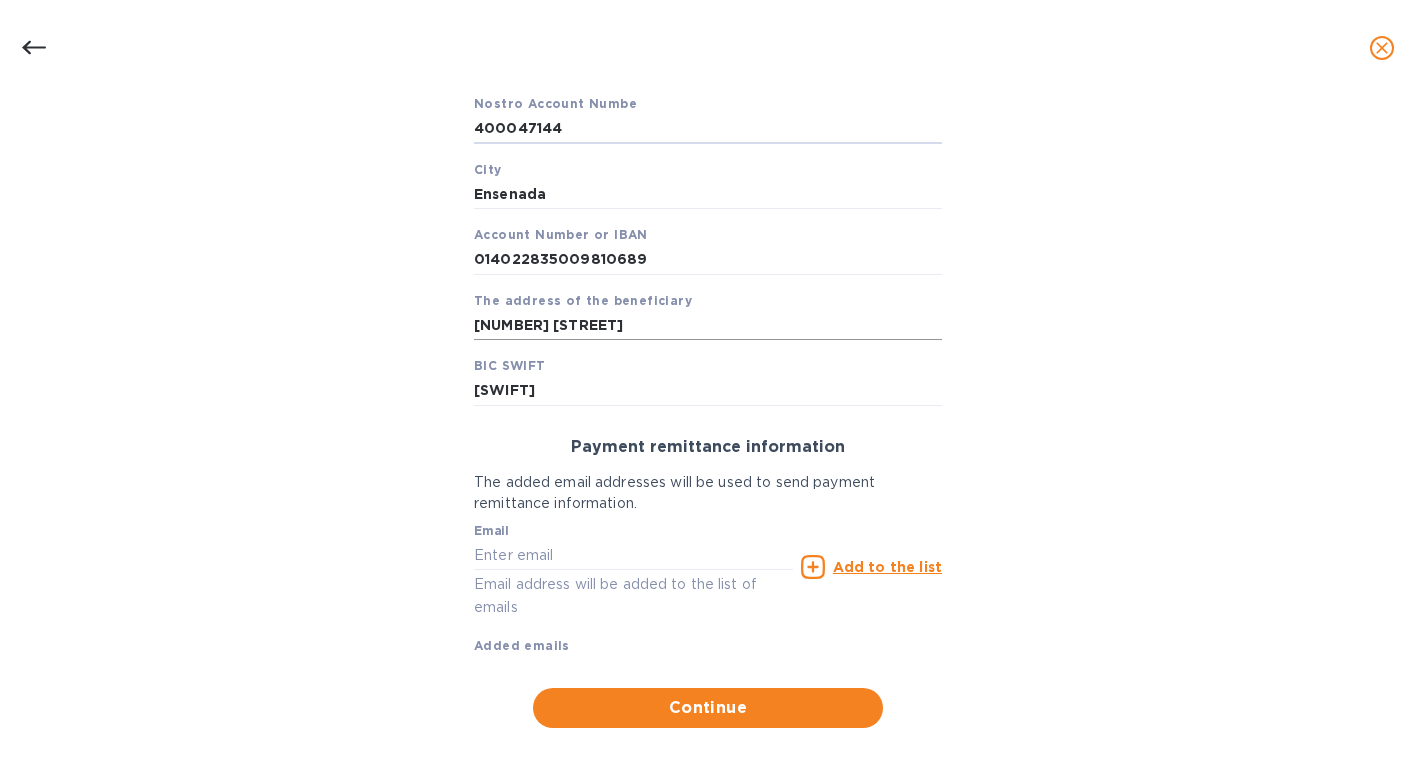scroll, scrollTop: 548, scrollLeft: 0, axis: vertical 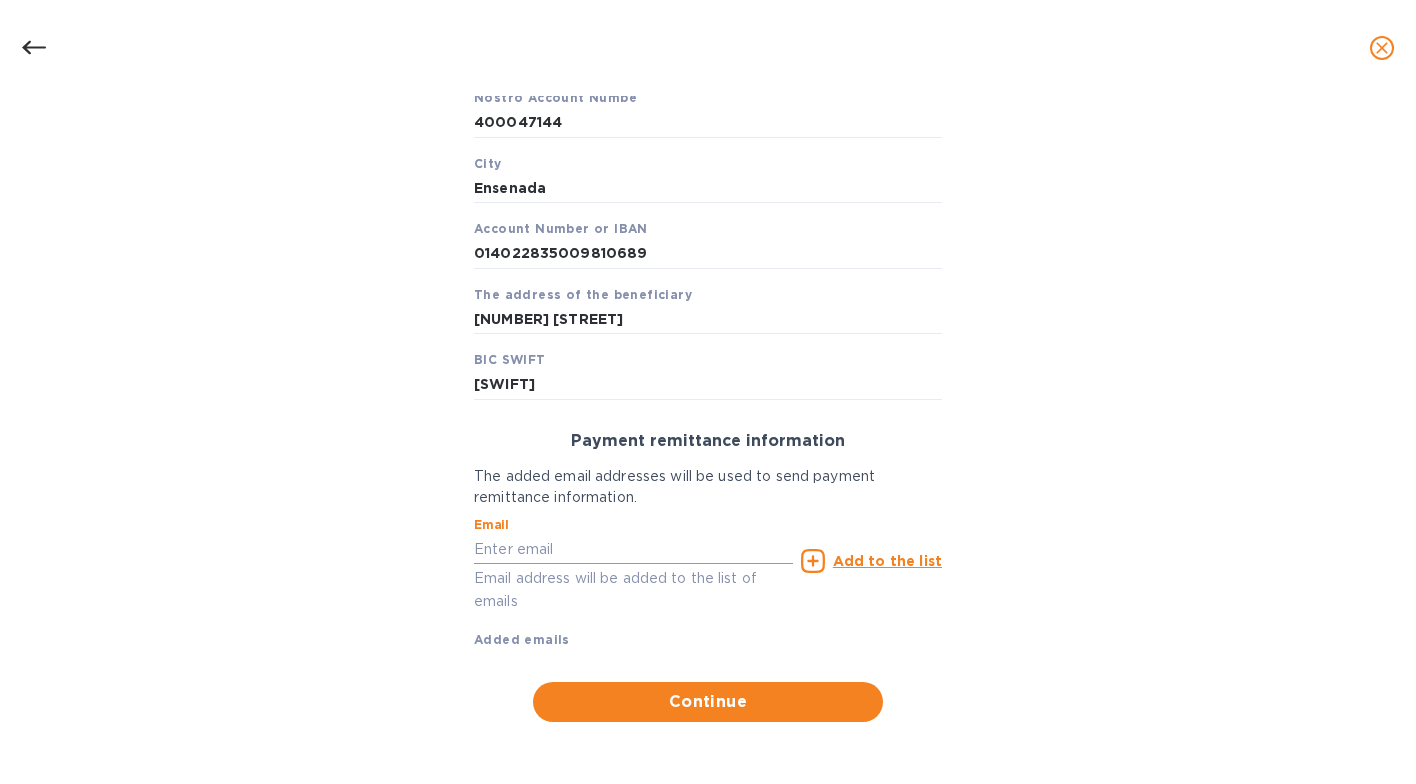 click at bounding box center (633, 549) 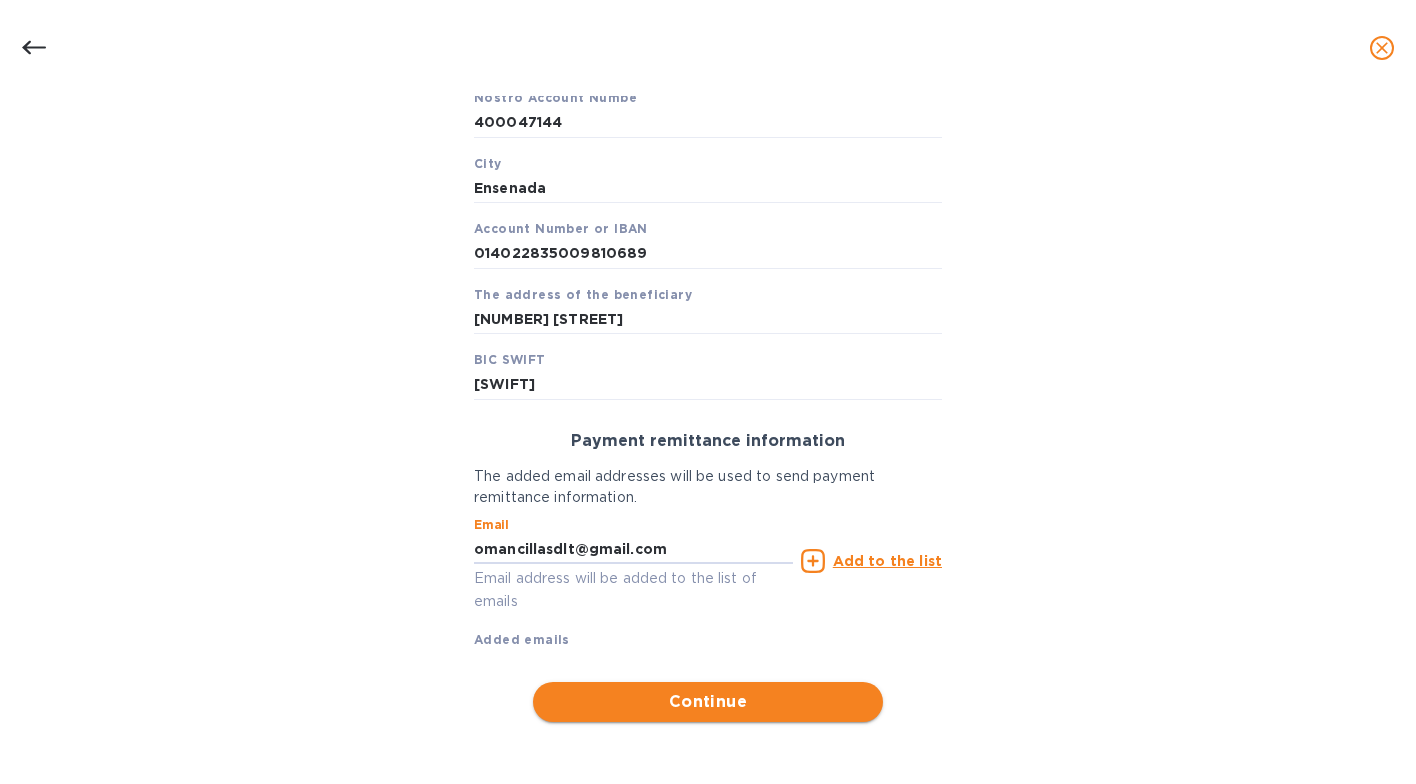 type on "omancillasdlt@gmail.com" 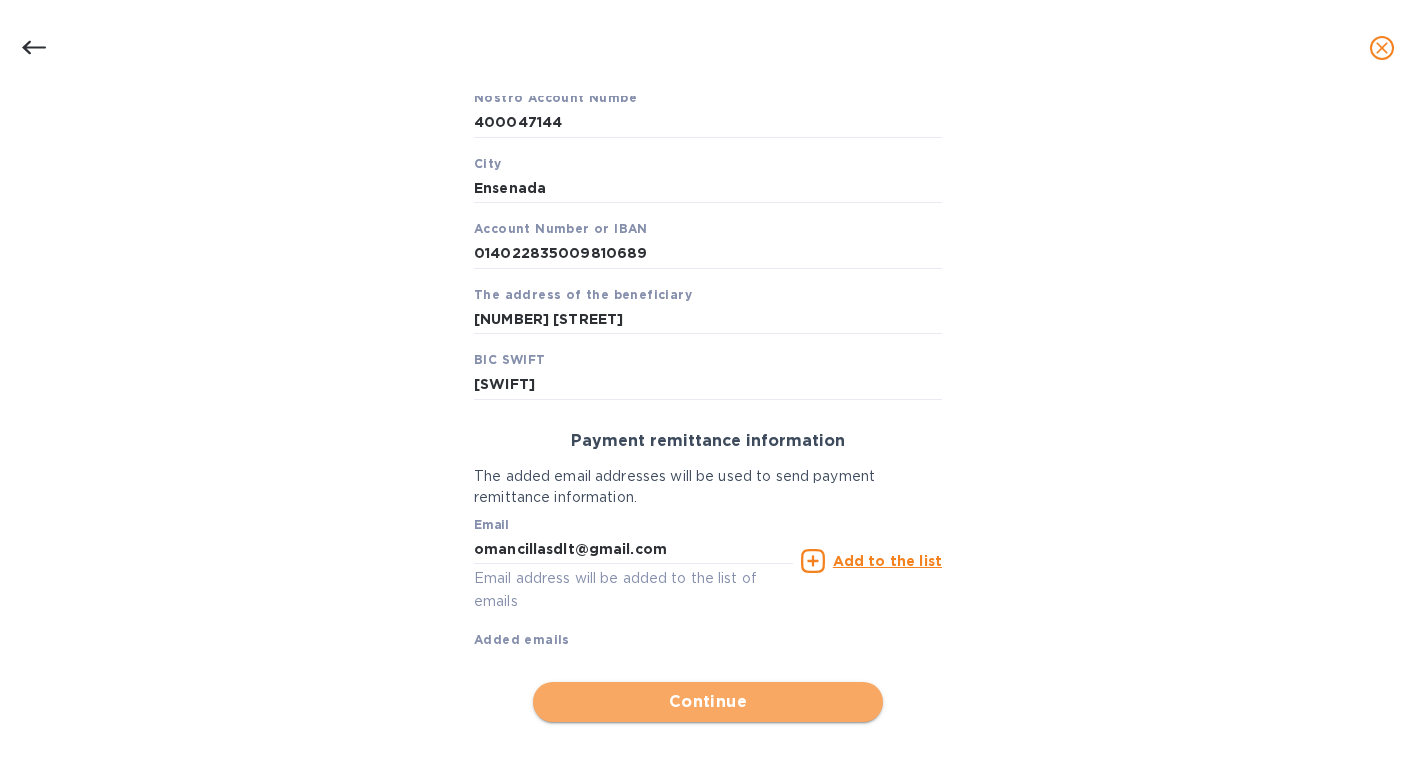 click on "Continue" at bounding box center (708, 702) 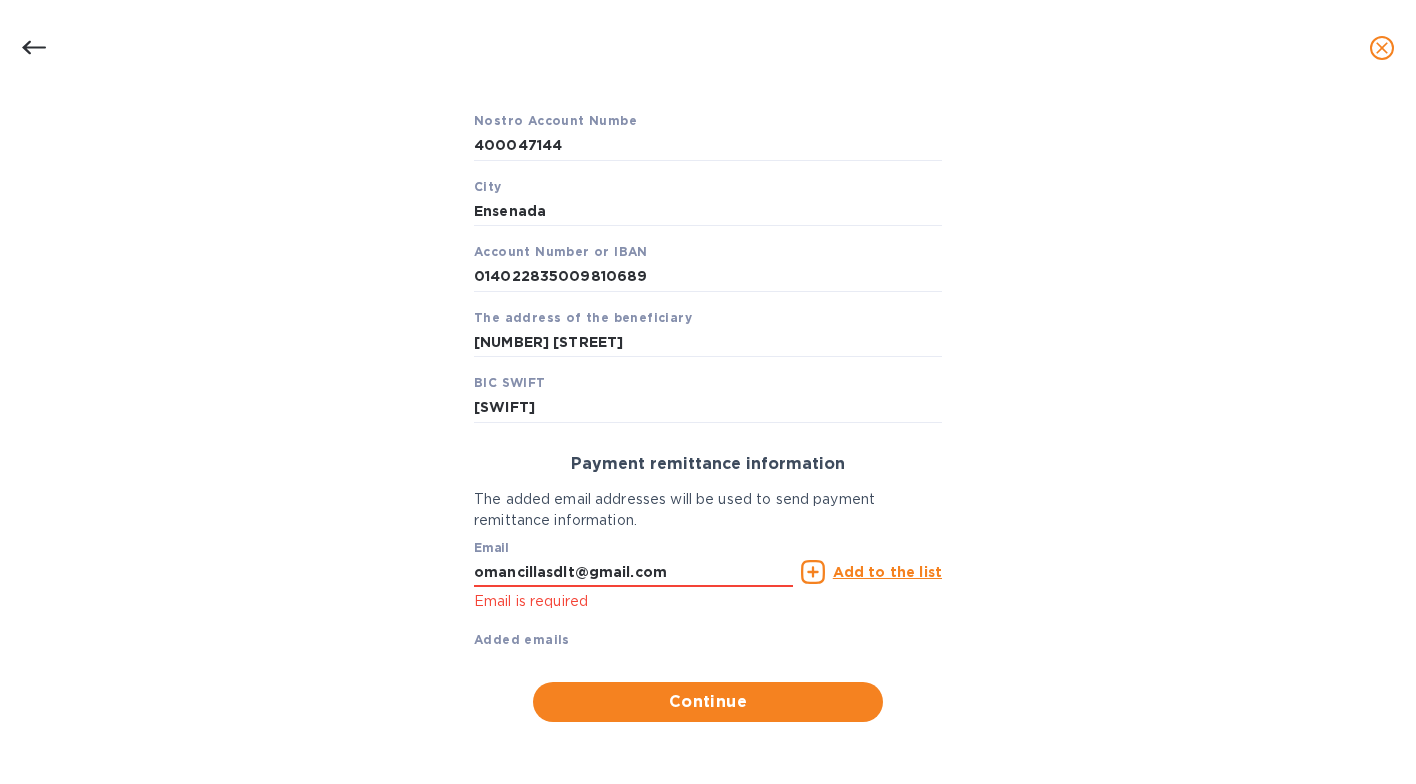 click on "Add to the list" at bounding box center (887, 572) 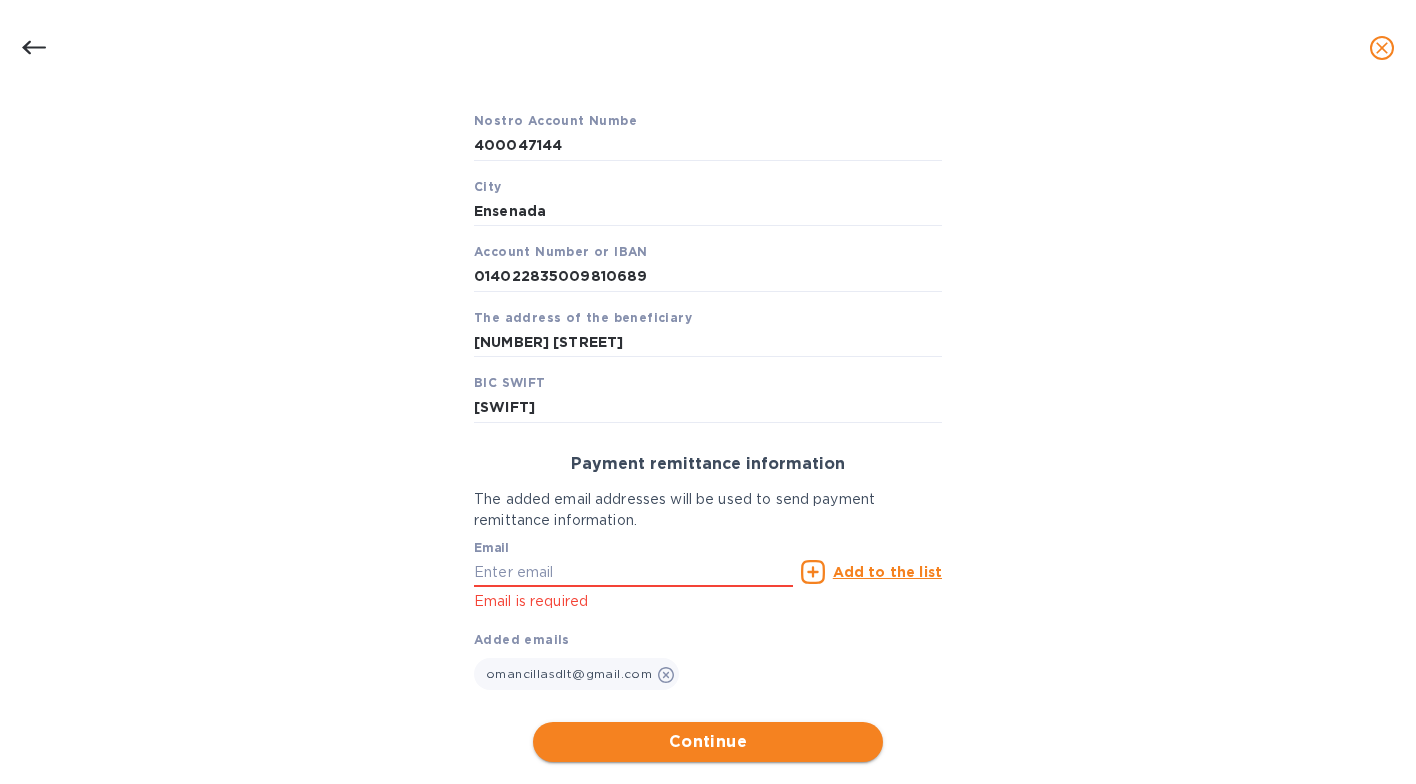 click on "Continue" at bounding box center [708, 742] 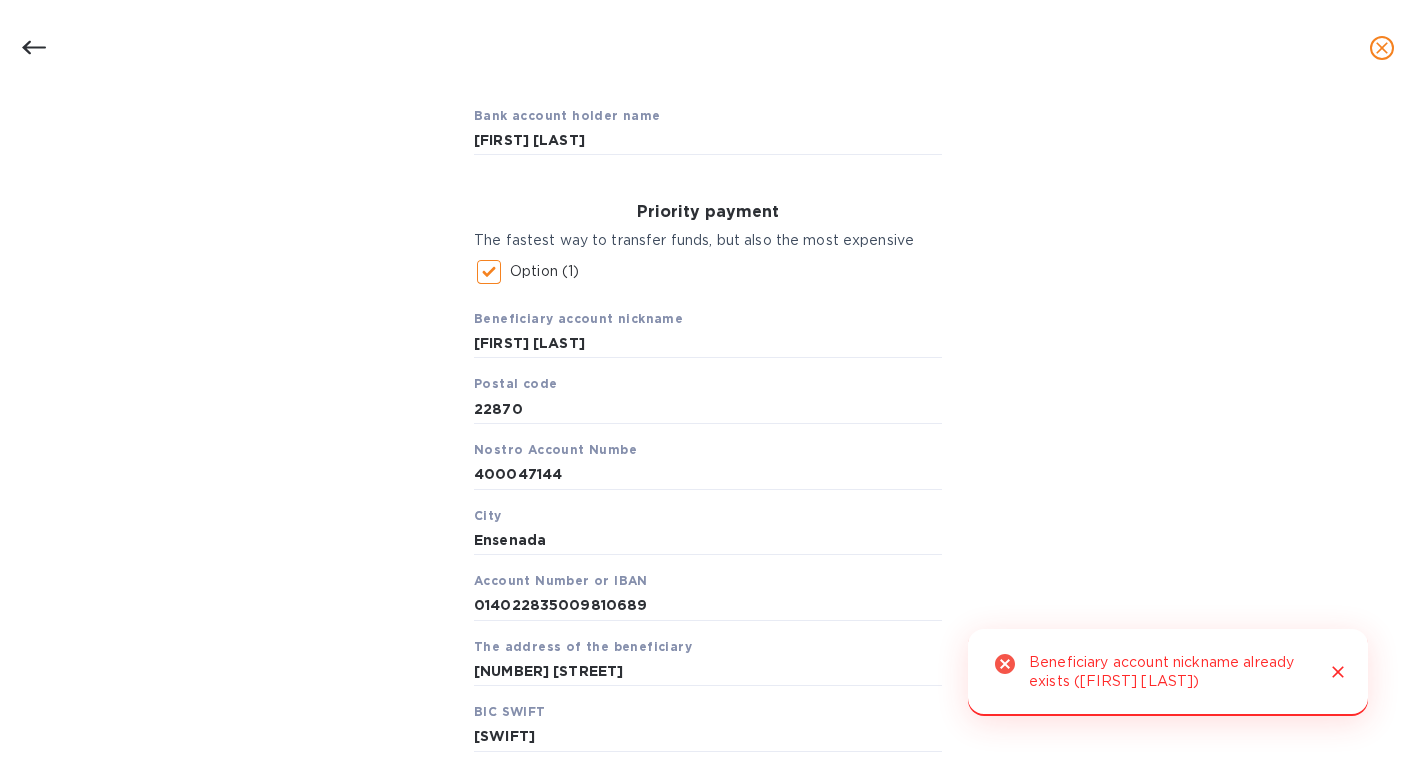 scroll, scrollTop: 159, scrollLeft: 0, axis: vertical 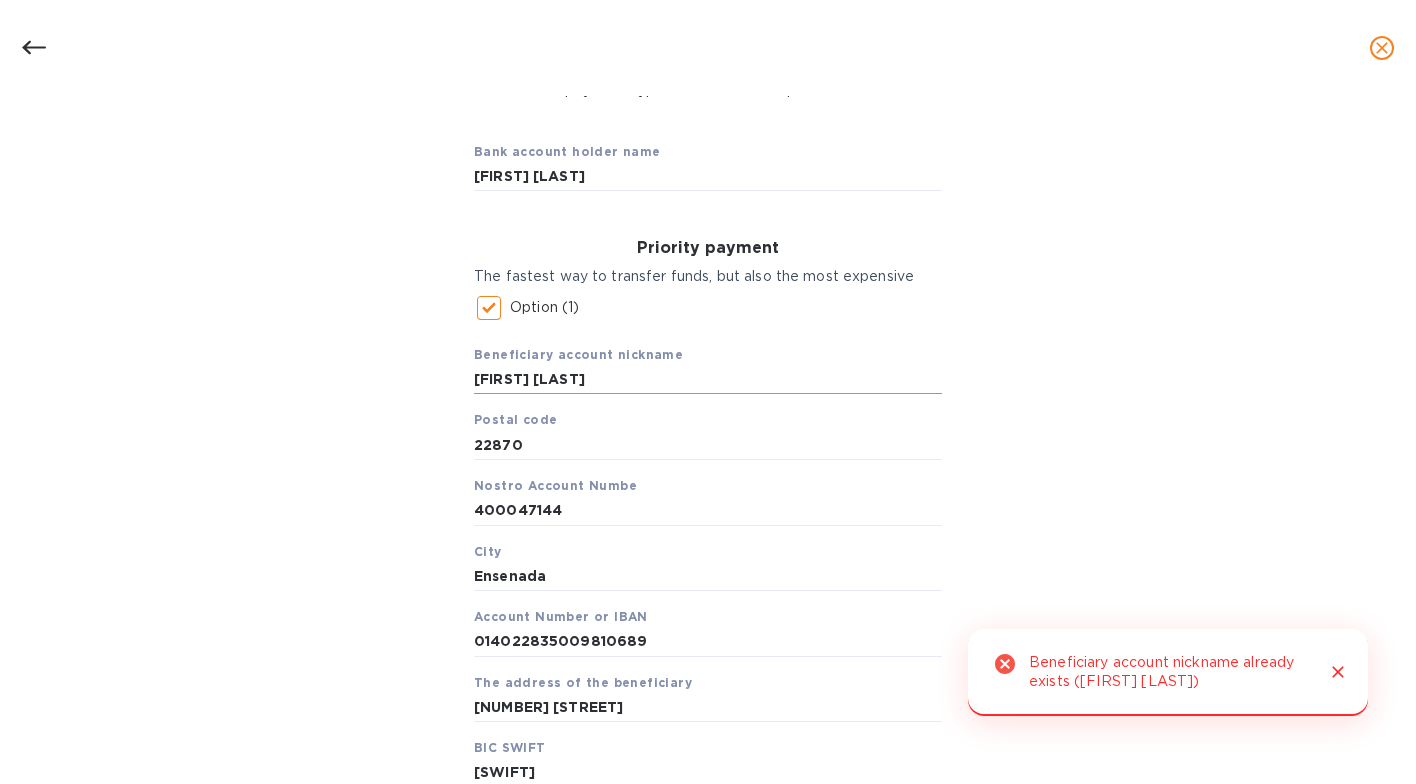 click on "[FIRST] [LAST]" at bounding box center (708, 380) 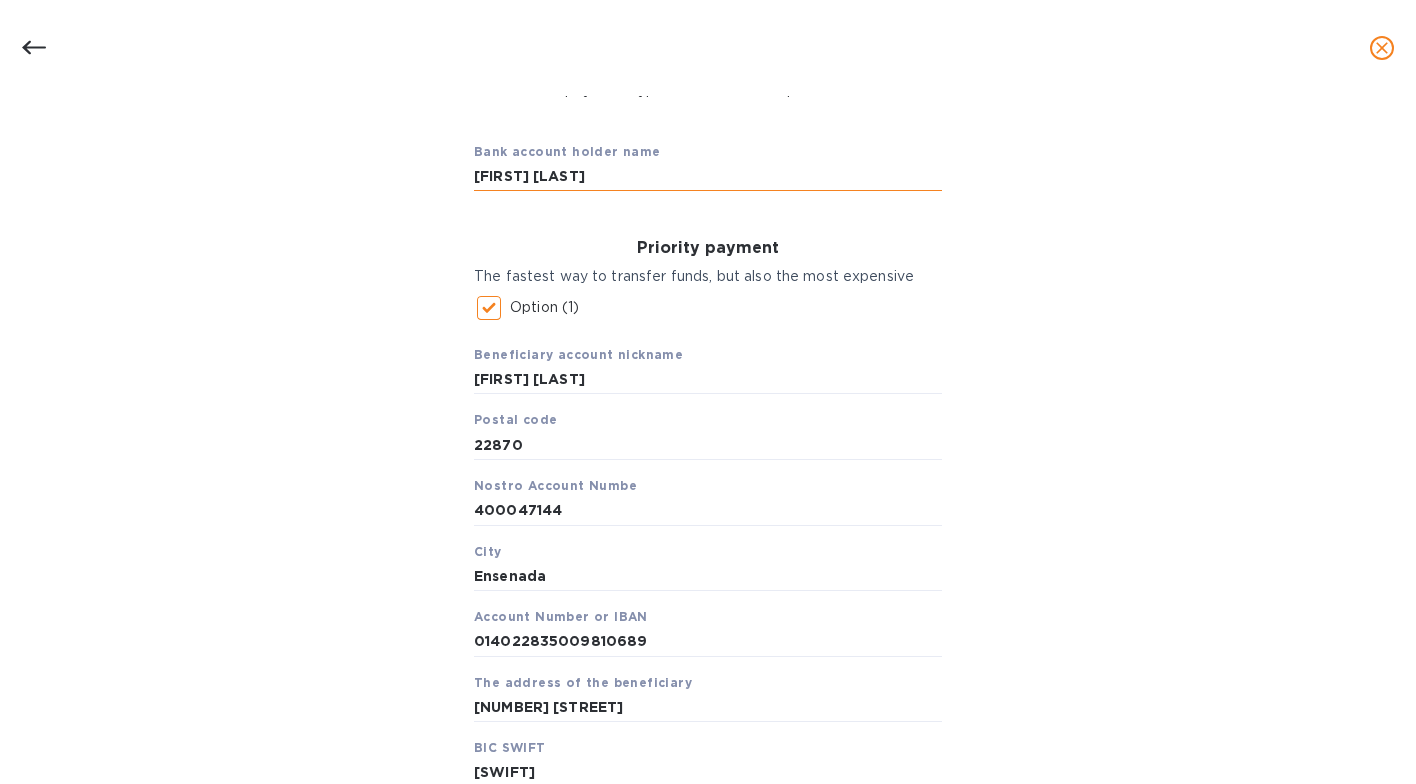 drag, startPoint x: 811, startPoint y: 179, endPoint x: 678, endPoint y: 177, distance: 133.01503 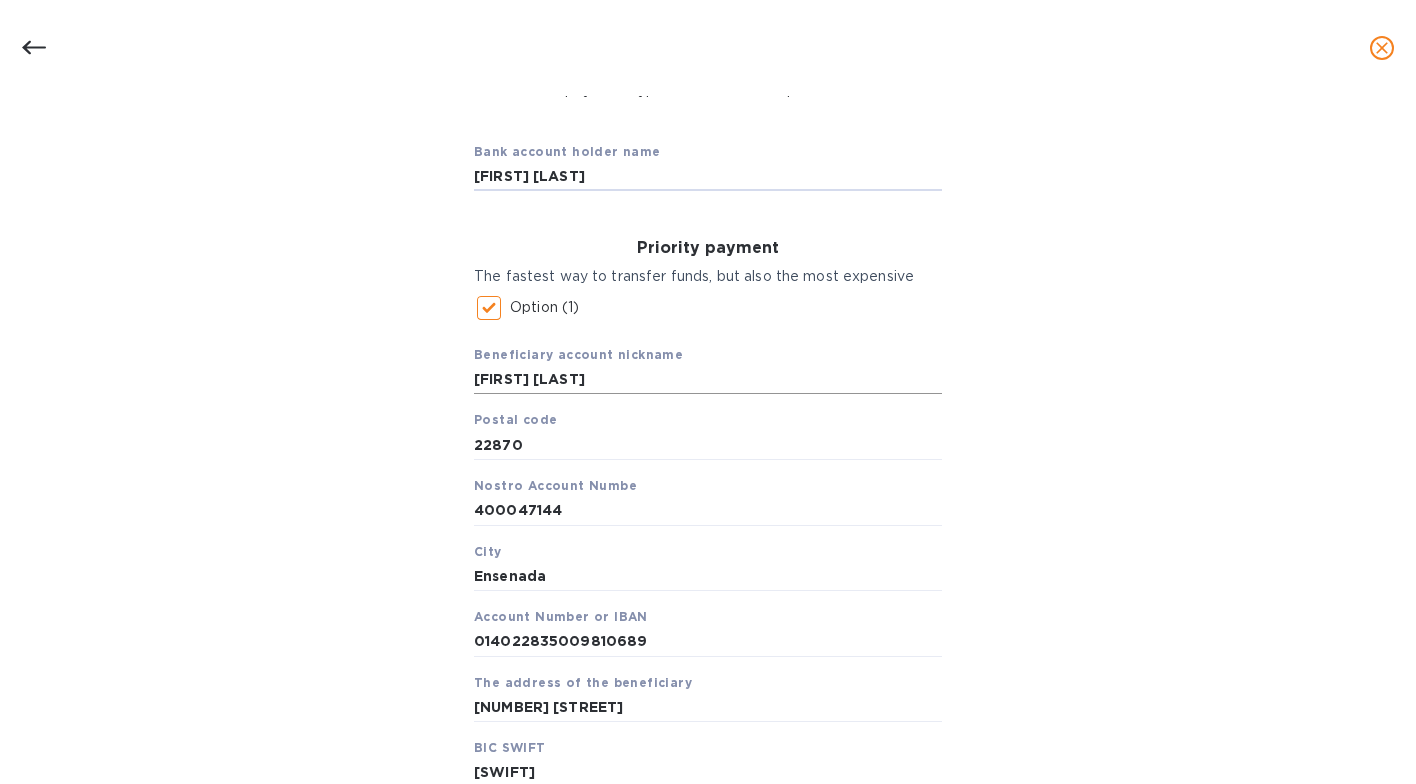 click on "[FIRST] [LAST]" at bounding box center (708, 380) 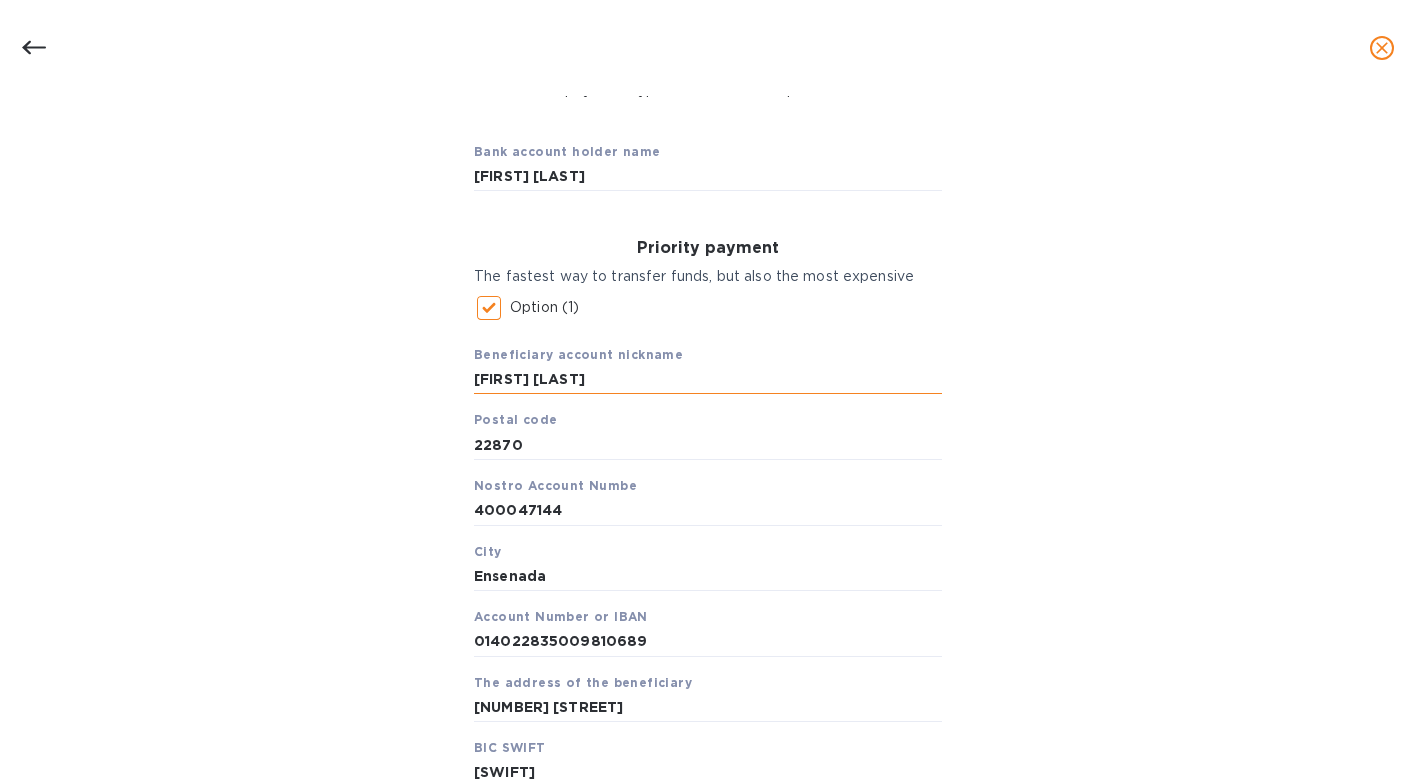 paste on "[LAST]" 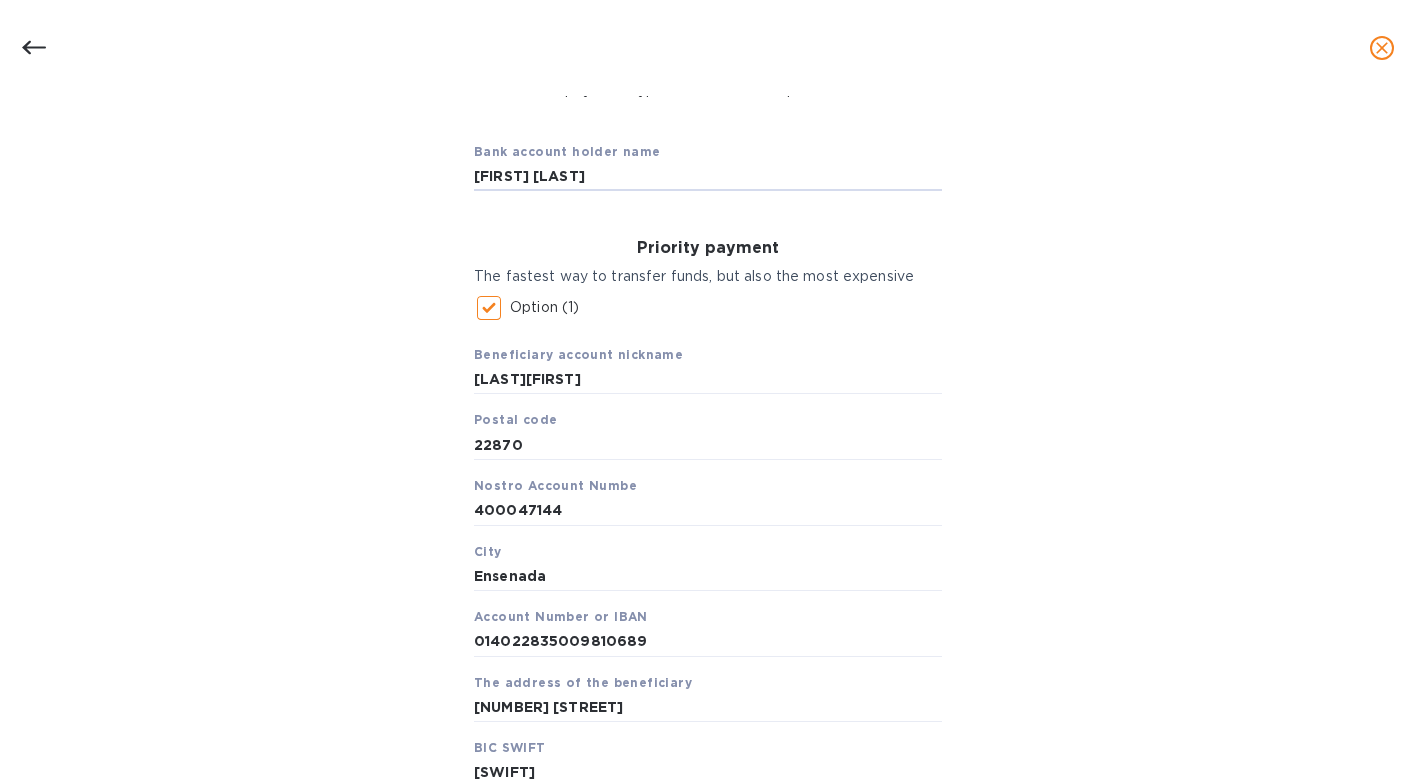 drag, startPoint x: 820, startPoint y: 168, endPoint x: 327, endPoint y: 145, distance: 493.53622 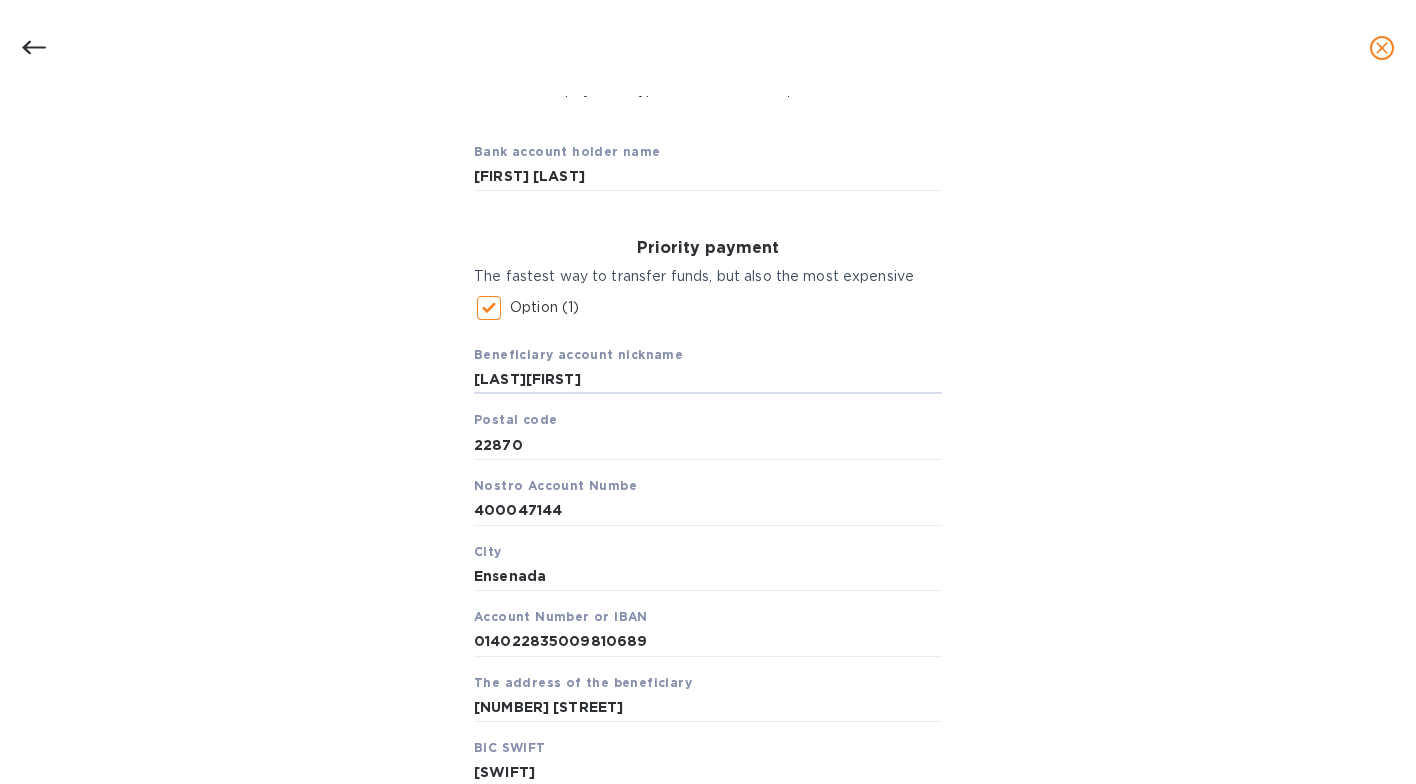 drag, startPoint x: 815, startPoint y: 386, endPoint x: 310, endPoint y: 347, distance: 506.5037 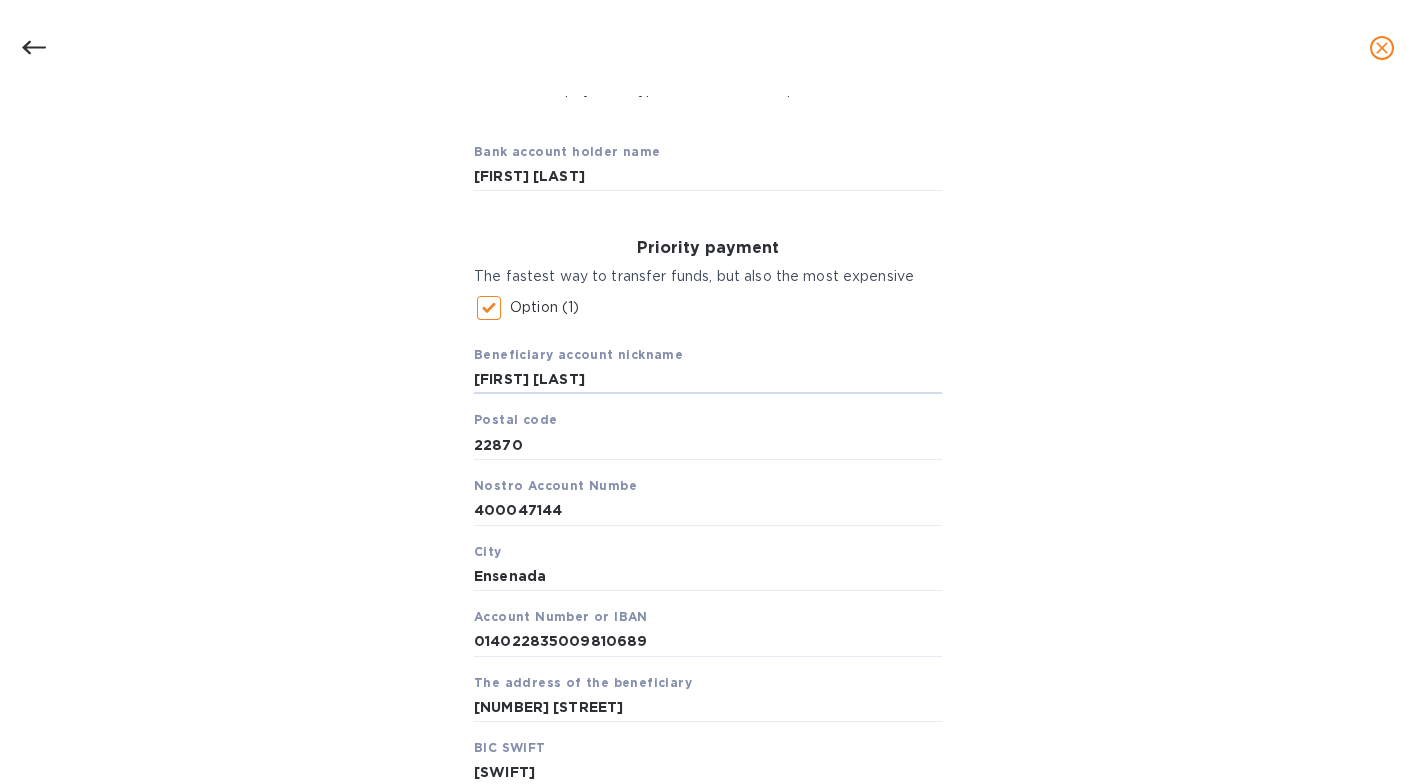 scroll, scrollTop: 588, scrollLeft: 0, axis: vertical 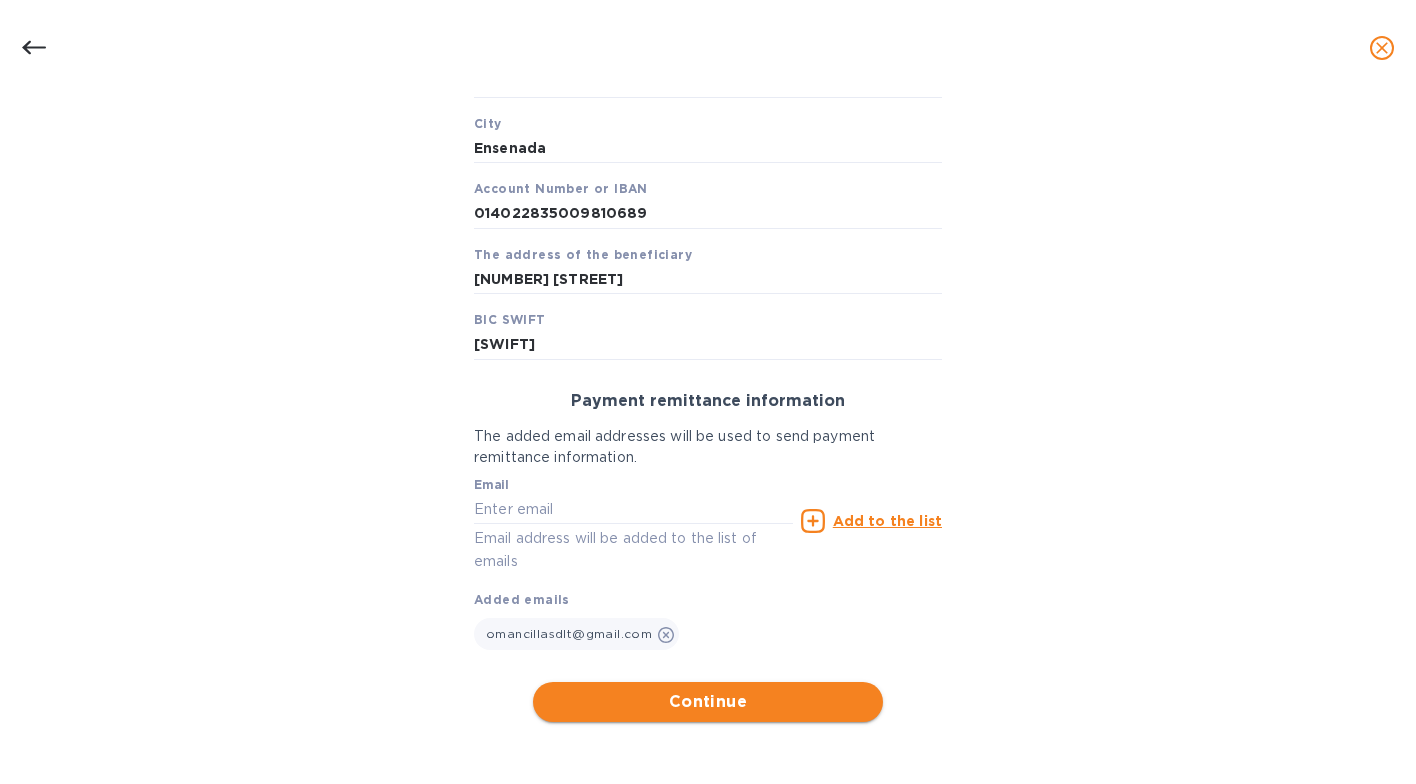 type on "[FIRST] [LAST]" 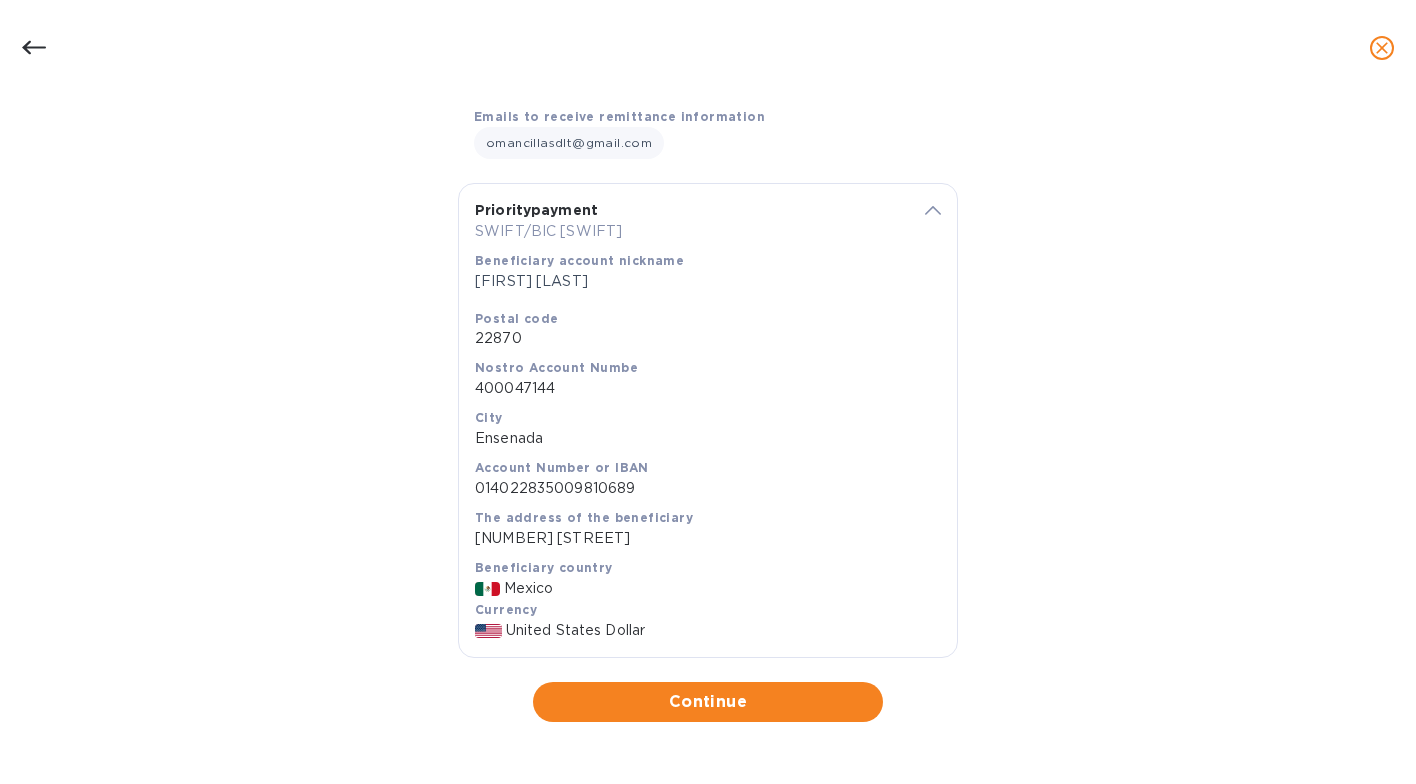 scroll, scrollTop: 292, scrollLeft: 0, axis: vertical 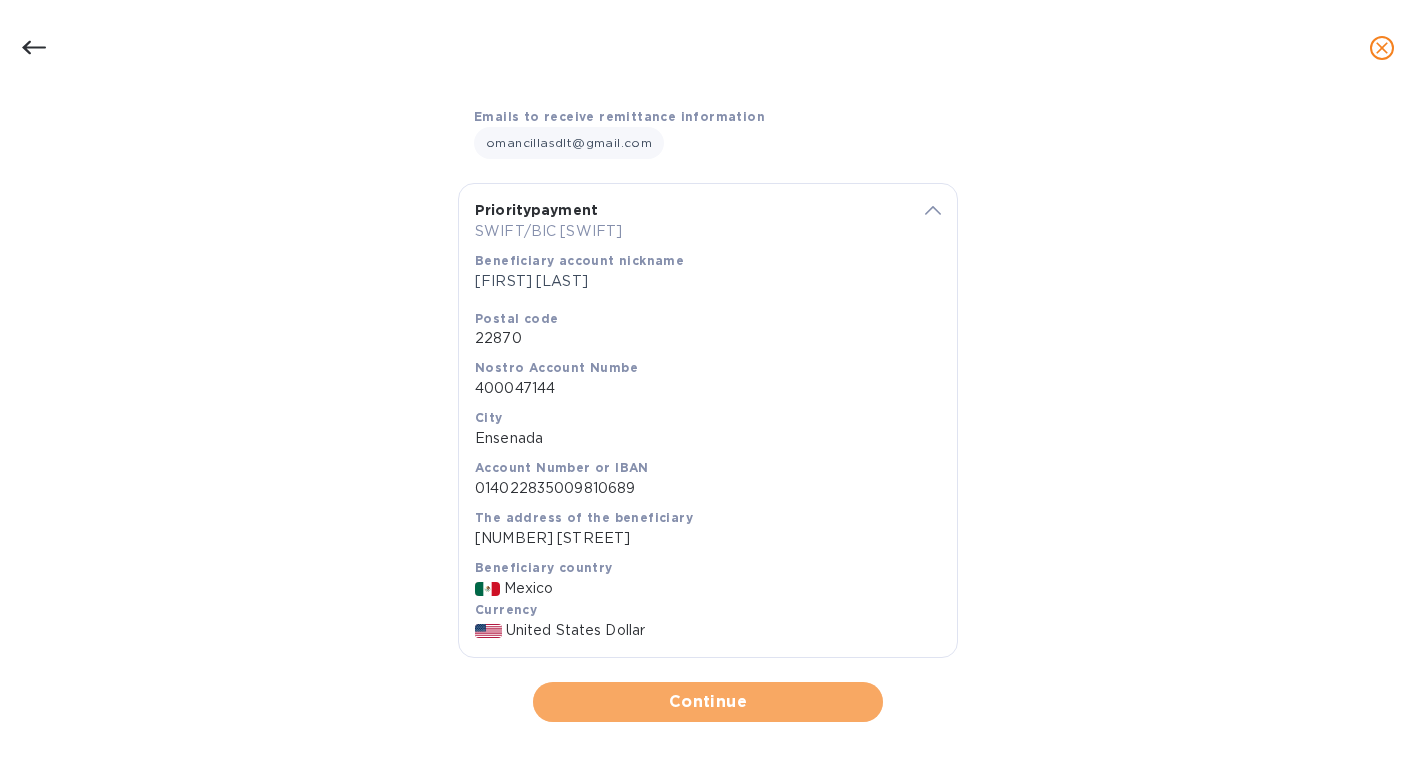 click on "Continue" at bounding box center (708, 702) 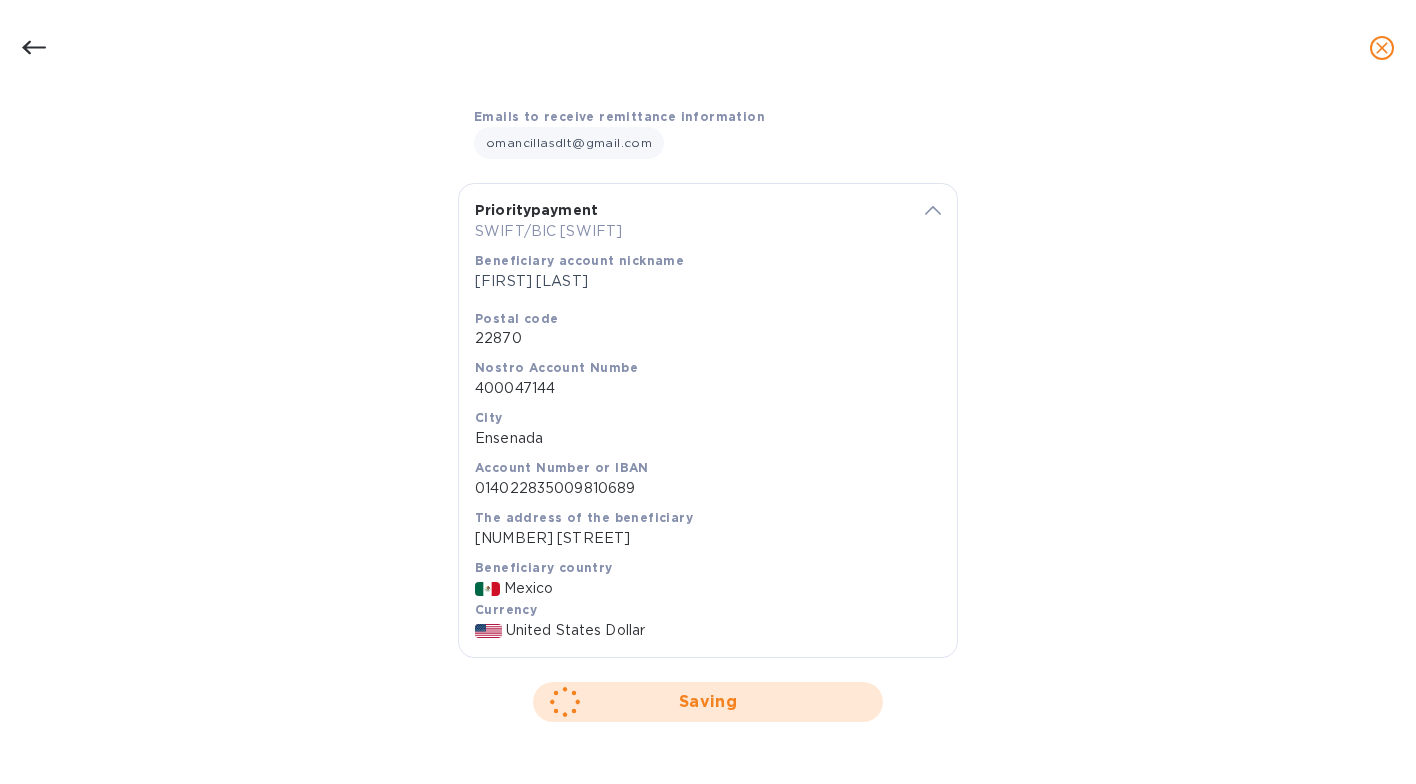 scroll, scrollTop: 0, scrollLeft: 0, axis: both 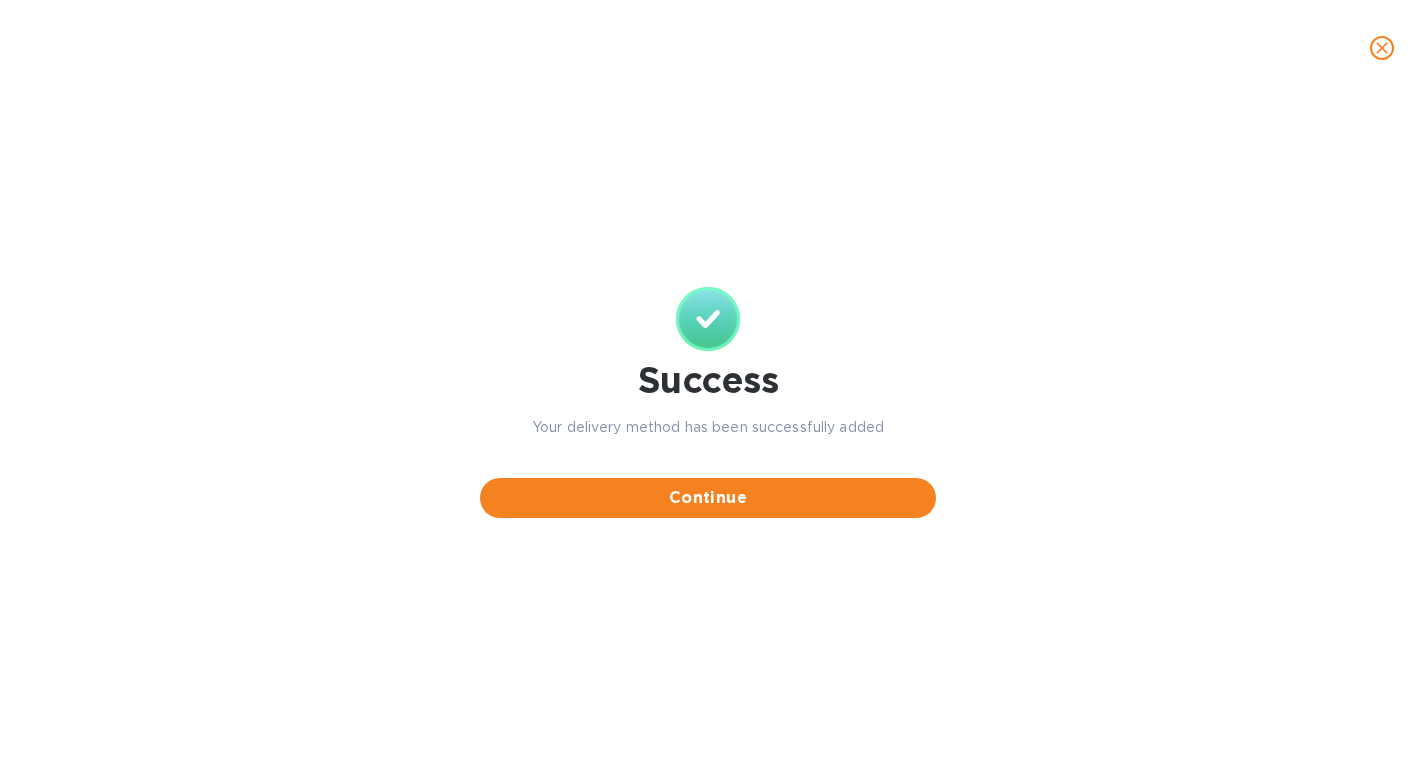 click on "Continue" at bounding box center (708, 498) 